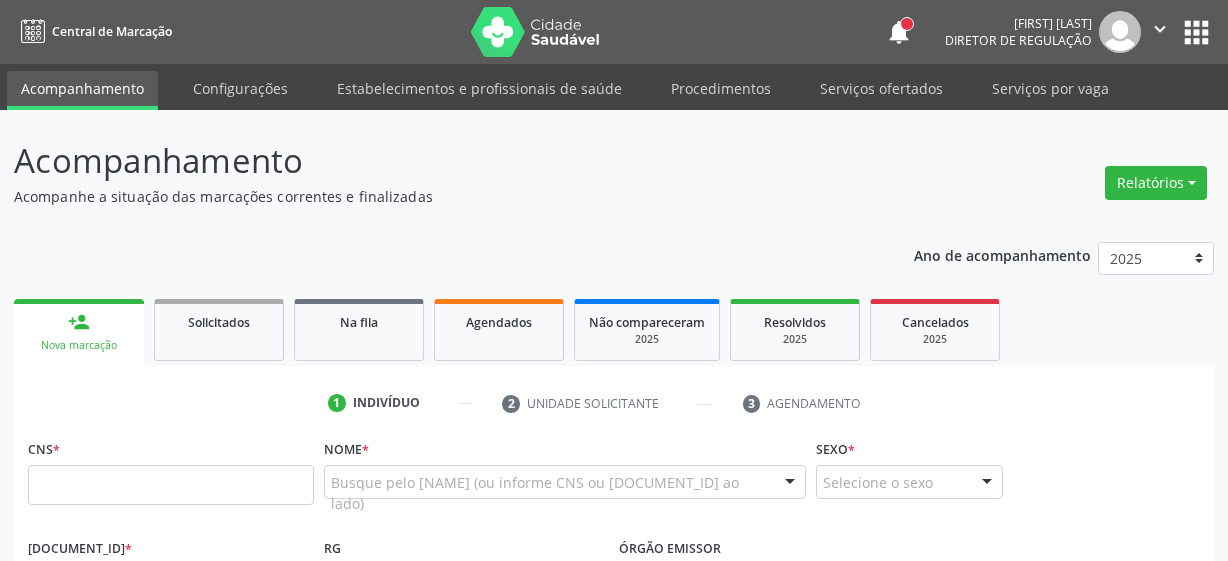 scroll, scrollTop: 0, scrollLeft: 0, axis: both 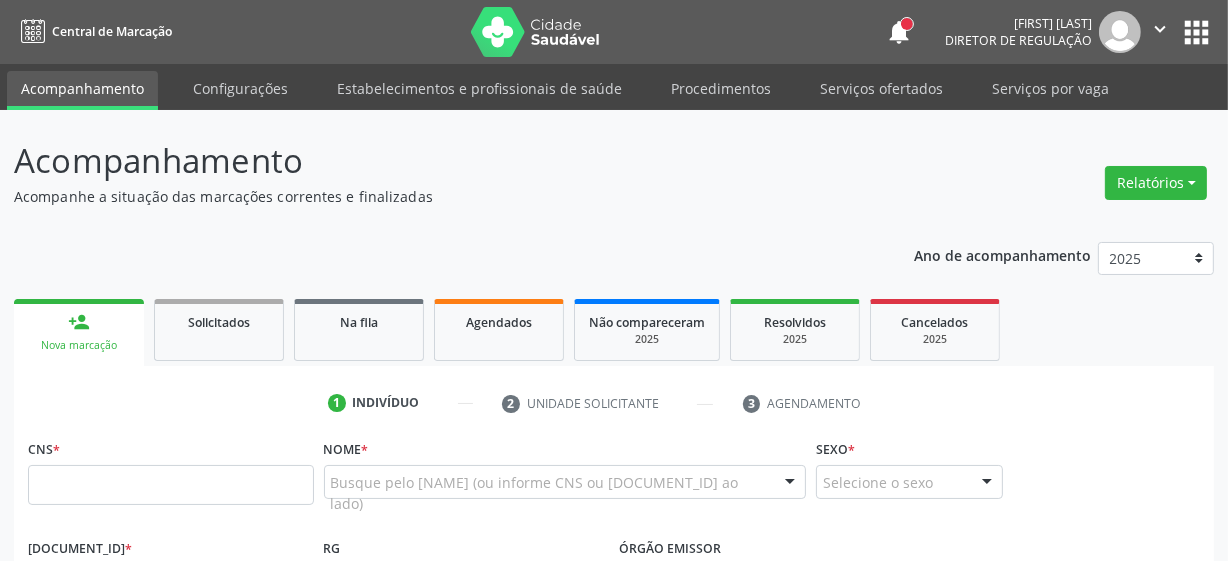 click on "apps" at bounding box center [1196, 32] 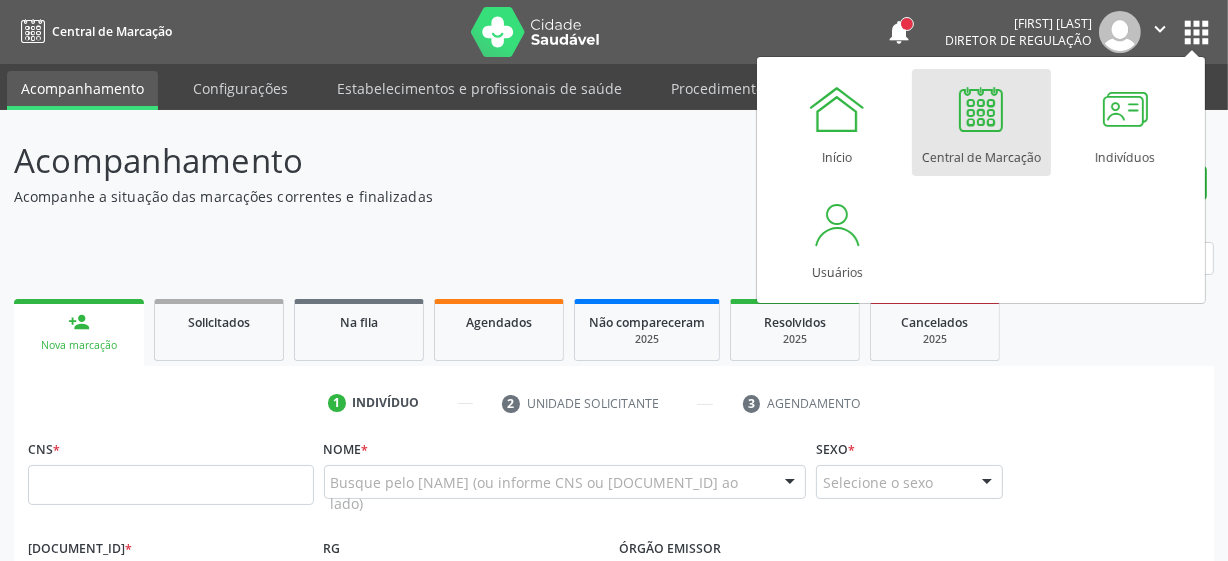 click on "Central de Marcação" at bounding box center (981, 122) 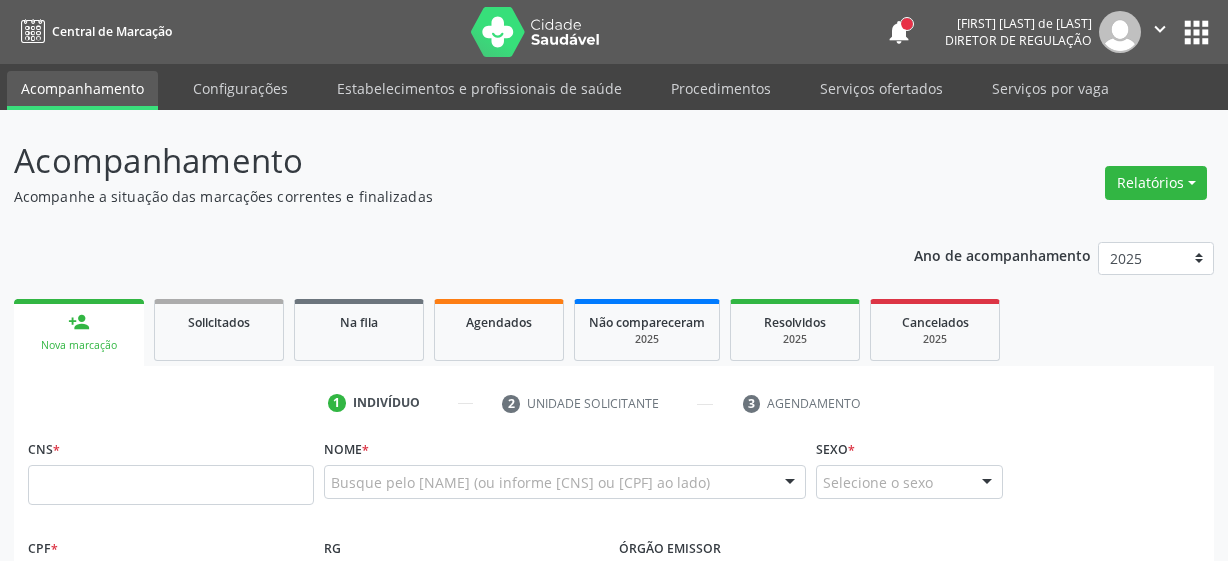 scroll, scrollTop: 0, scrollLeft: 0, axis: both 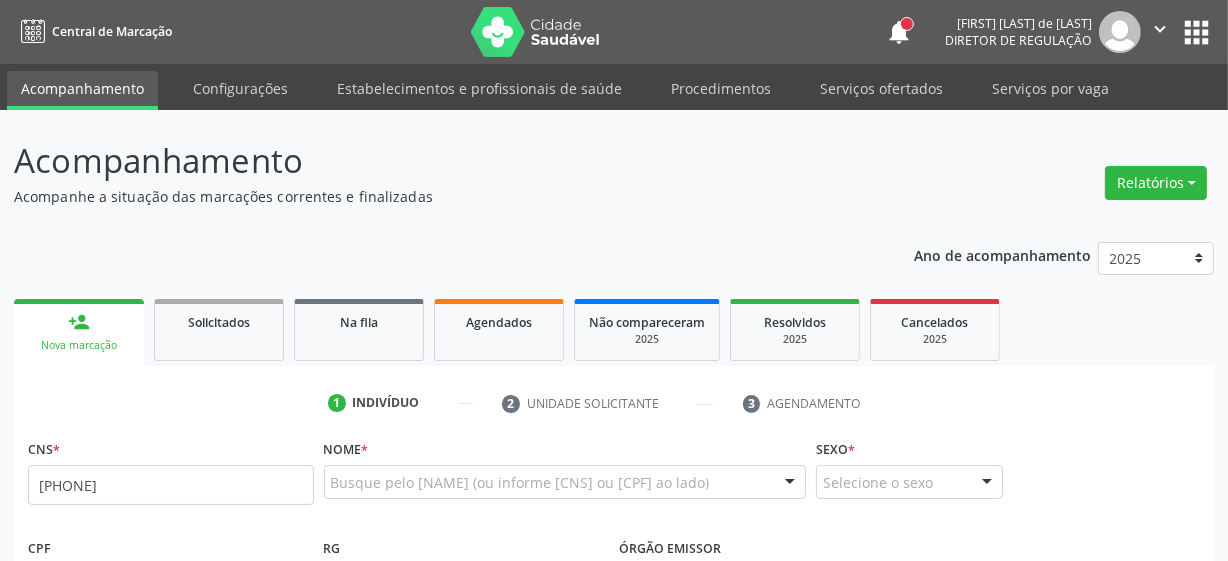 type on "[PHONE]" 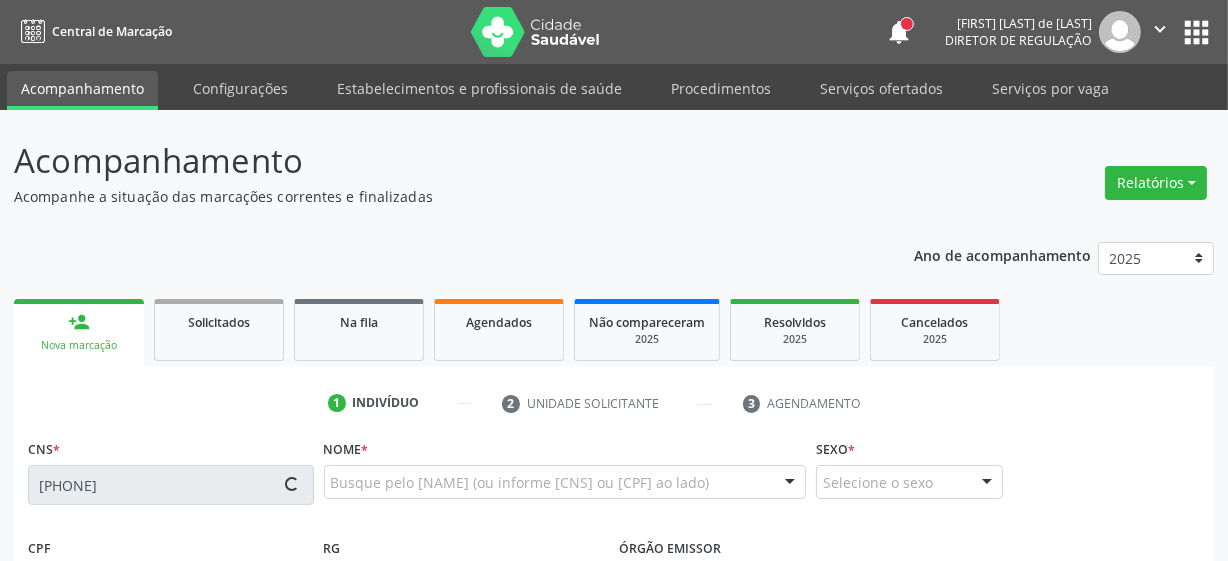 type on "075.755.574-82" 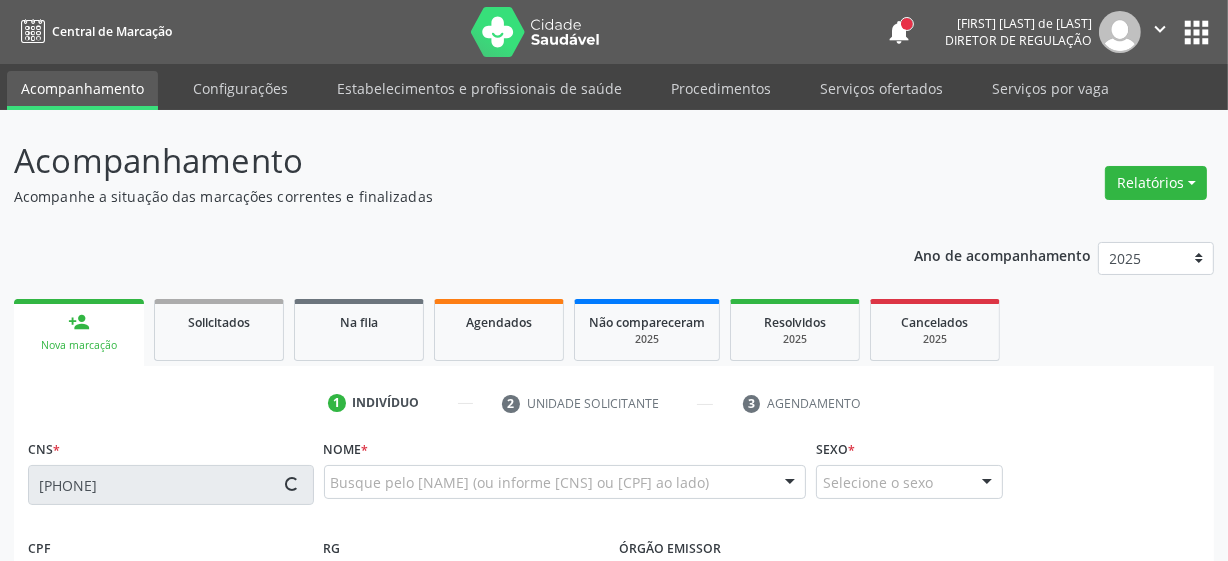 type on "10/02/1988" 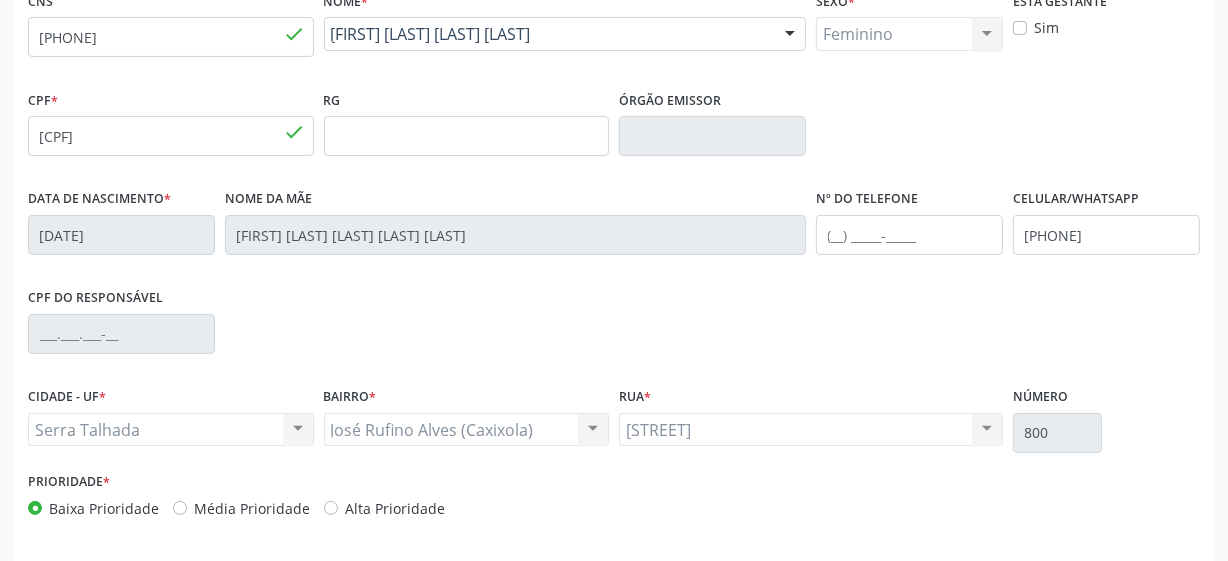 scroll, scrollTop: 522, scrollLeft: 0, axis: vertical 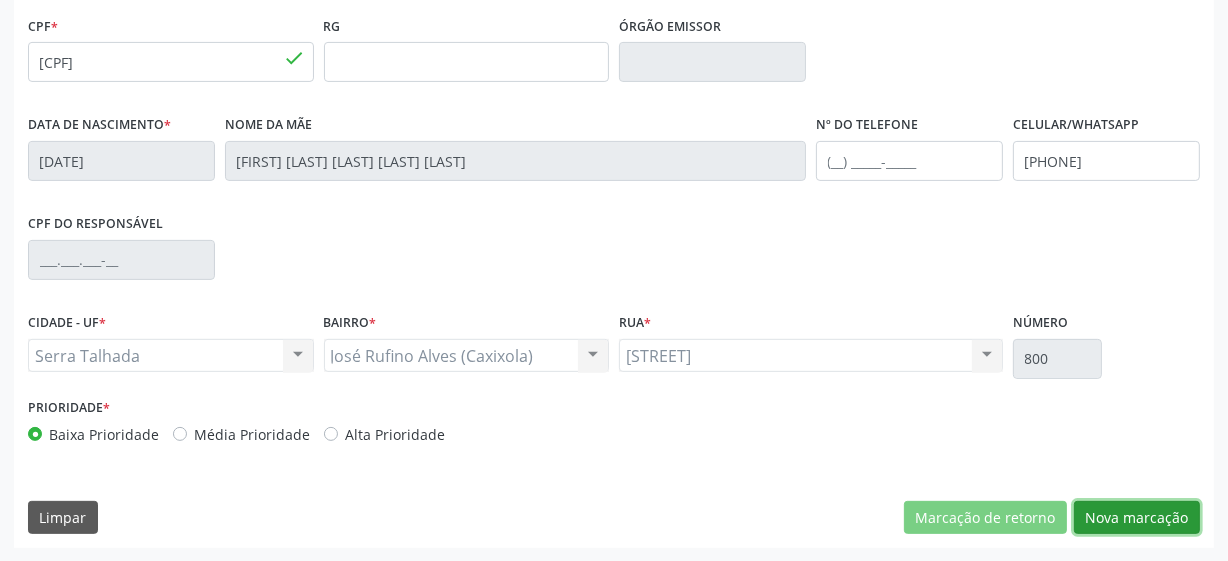 click on "Nova marcação" at bounding box center [1137, 518] 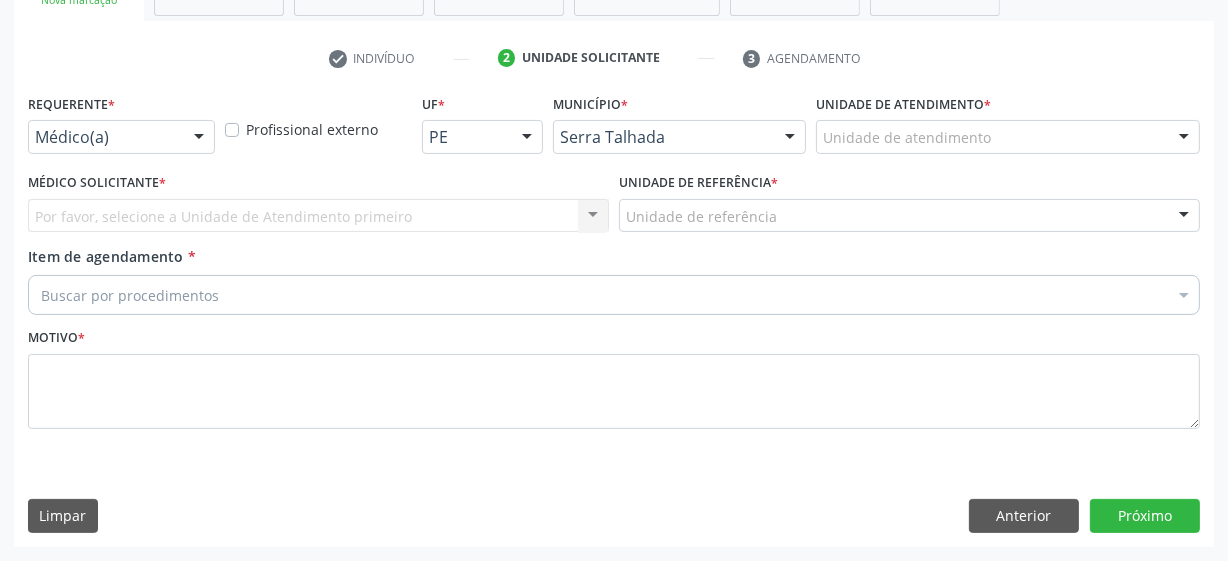 scroll, scrollTop: 343, scrollLeft: 0, axis: vertical 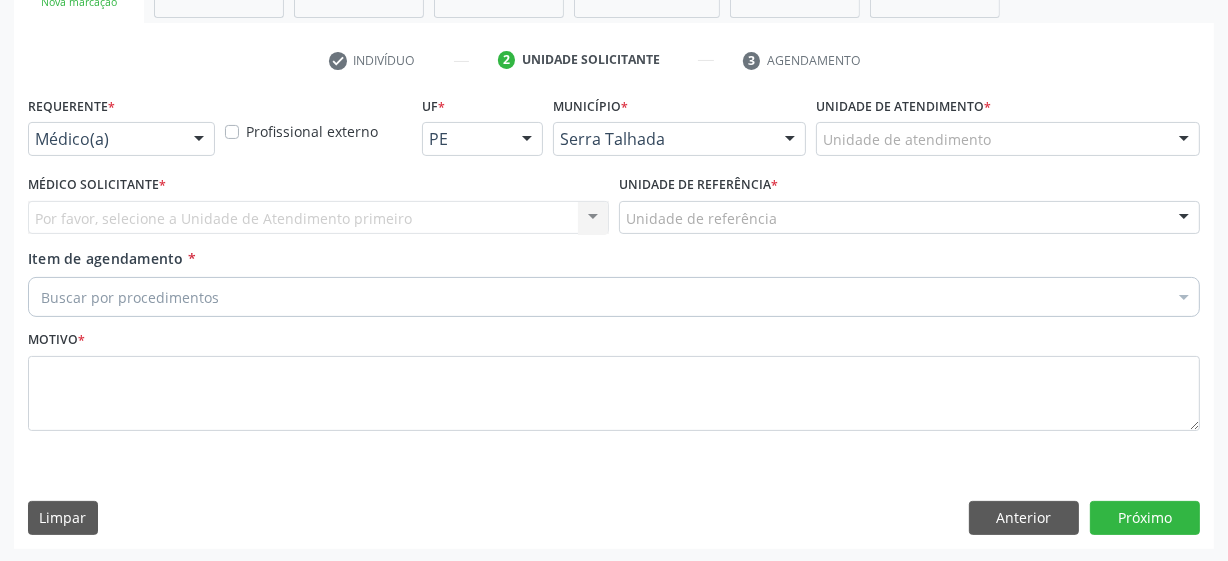 click at bounding box center [199, 140] 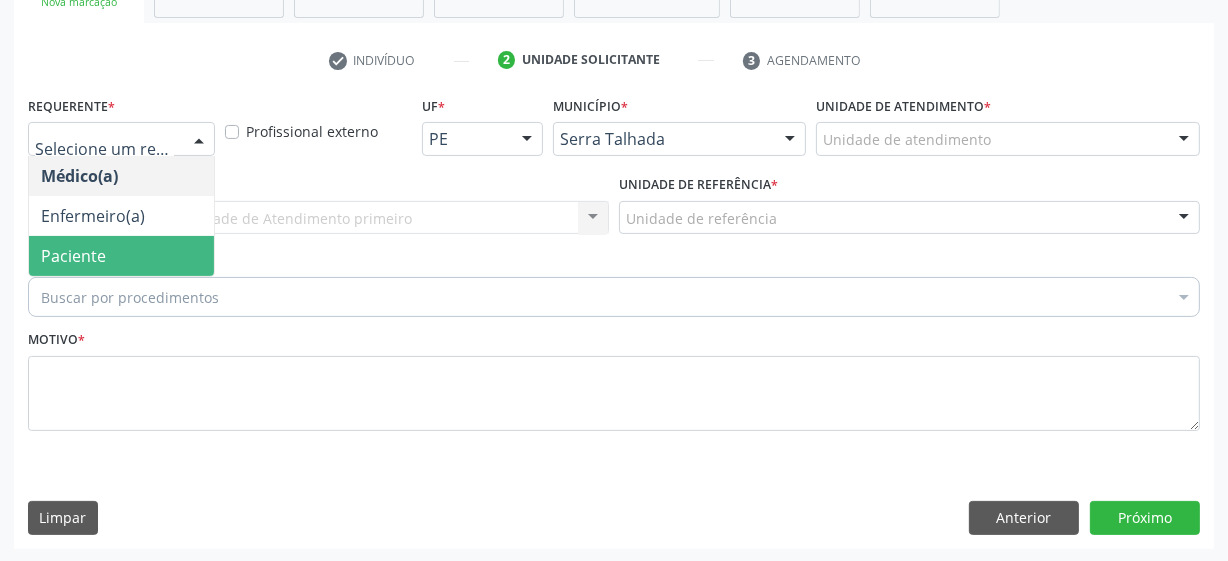 click on "Paciente" at bounding box center (121, 256) 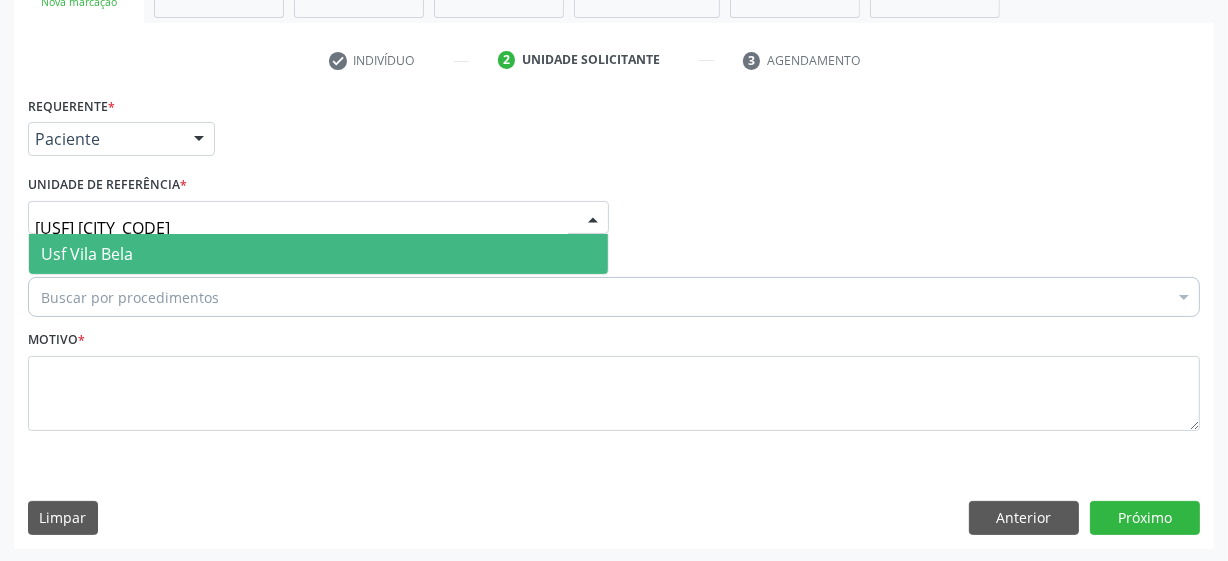click on "usf vila" at bounding box center (301, 228) 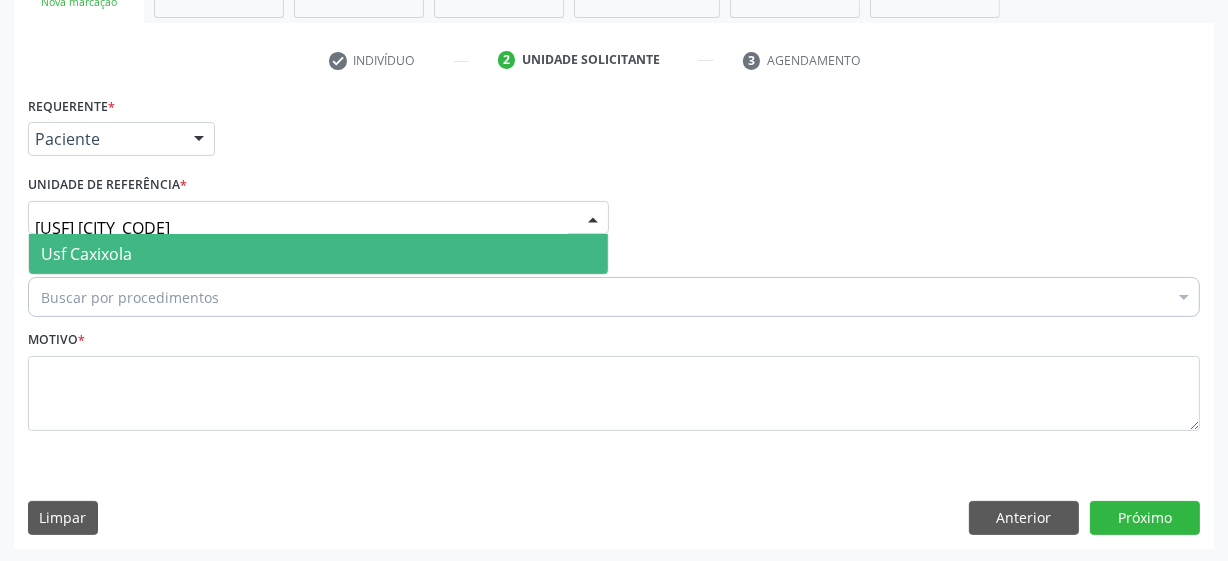 type on "usf caxixola" 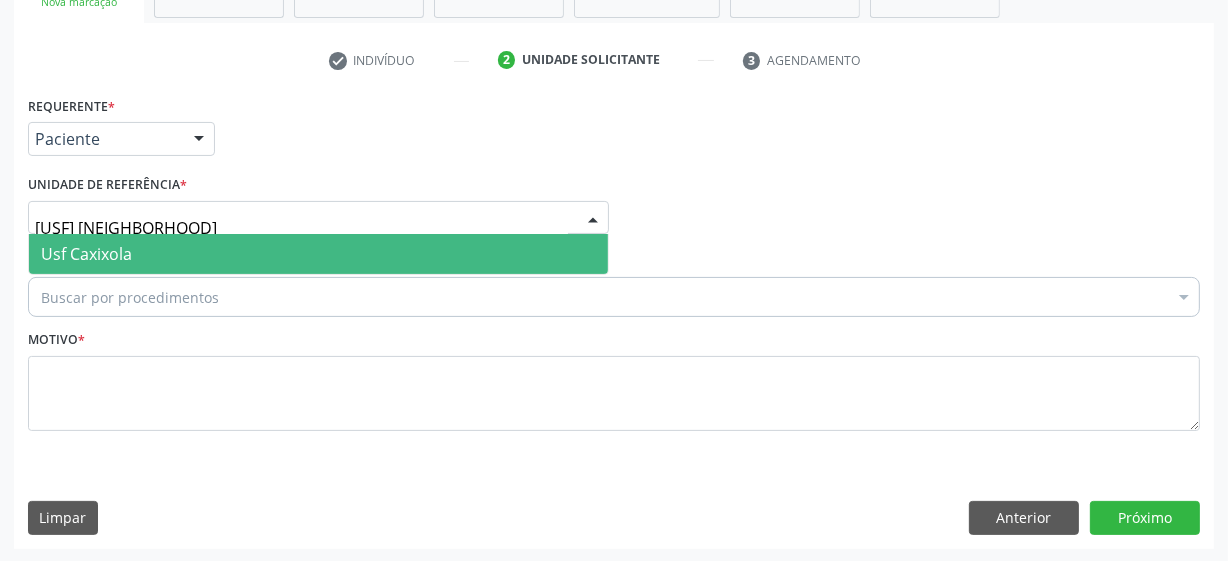 click on "Usf Caxixola" at bounding box center [318, 254] 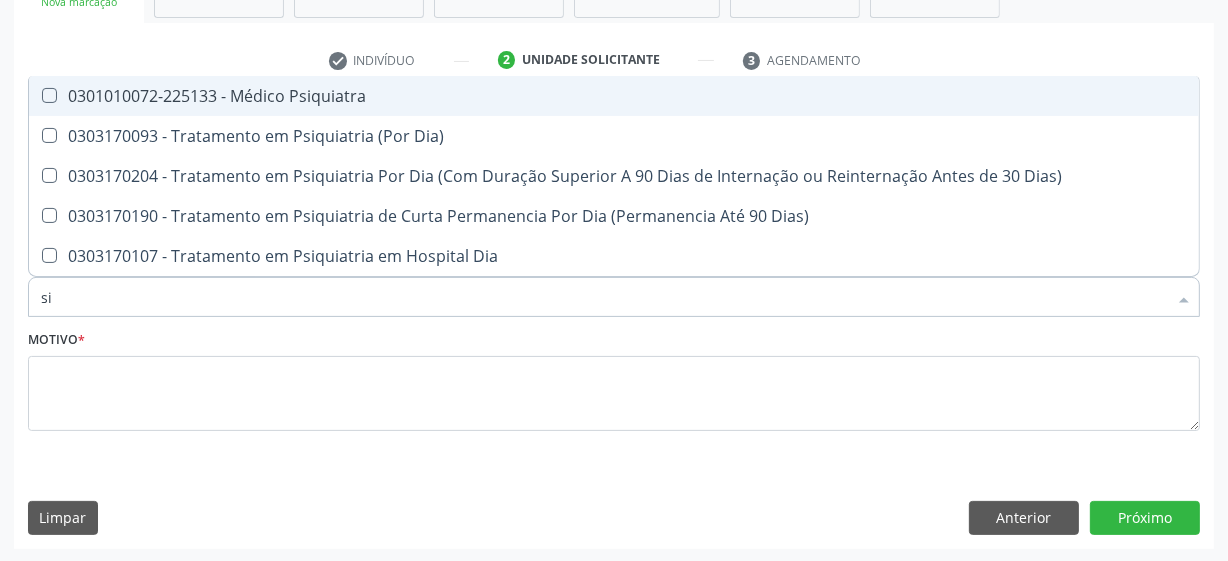 type on "s" 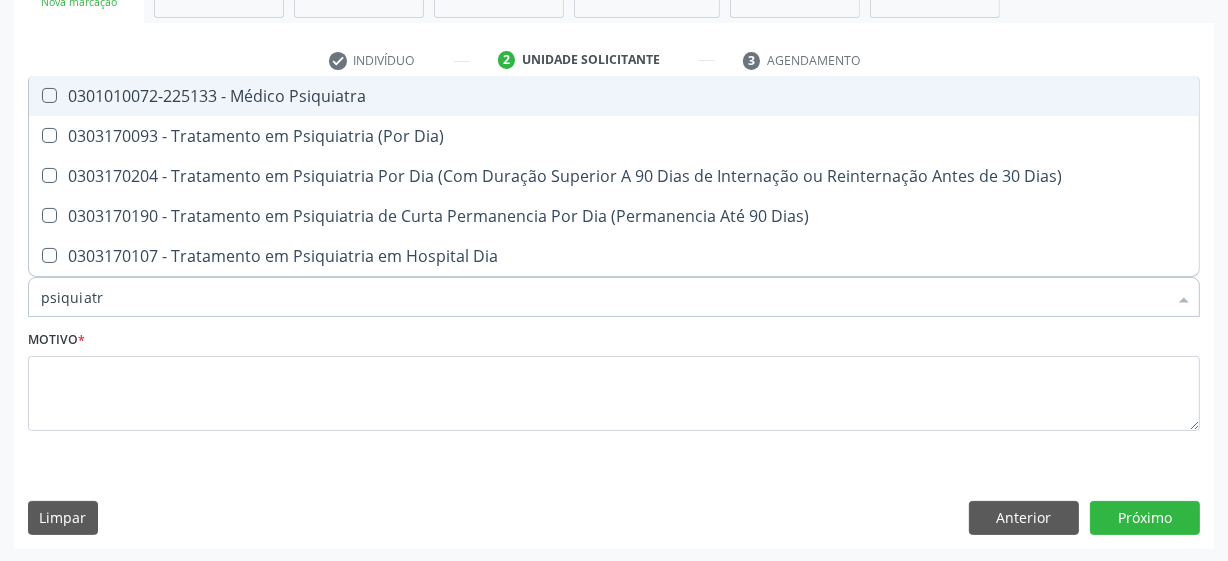 type on "psiquiatra" 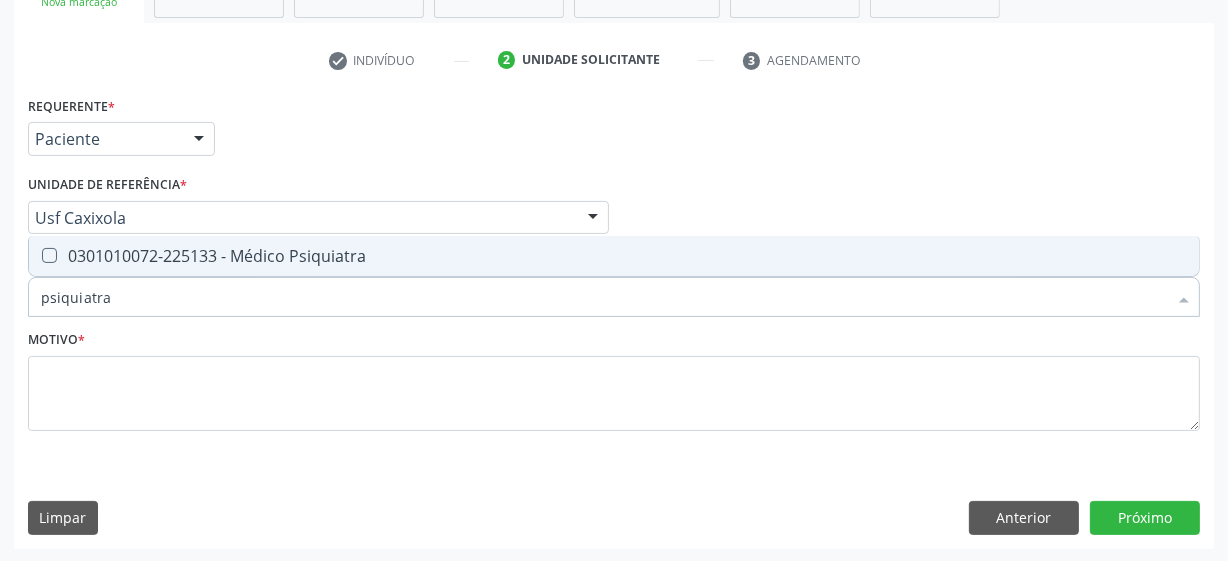 click on "0301010072-225133 - Médico Psiquiatra" at bounding box center (614, 256) 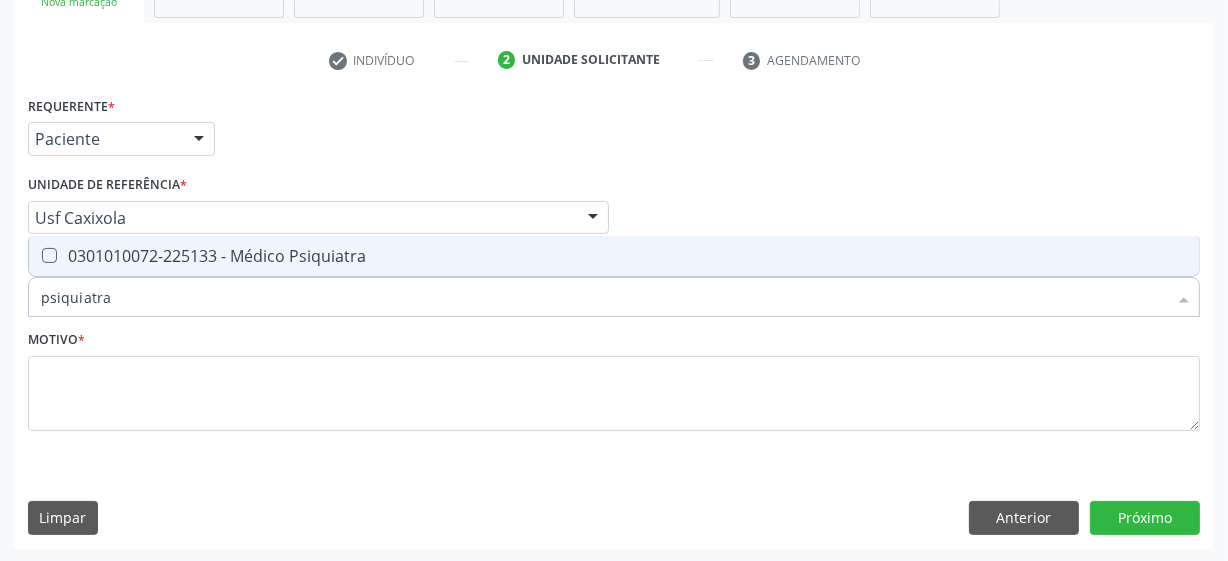 checkbox on "true" 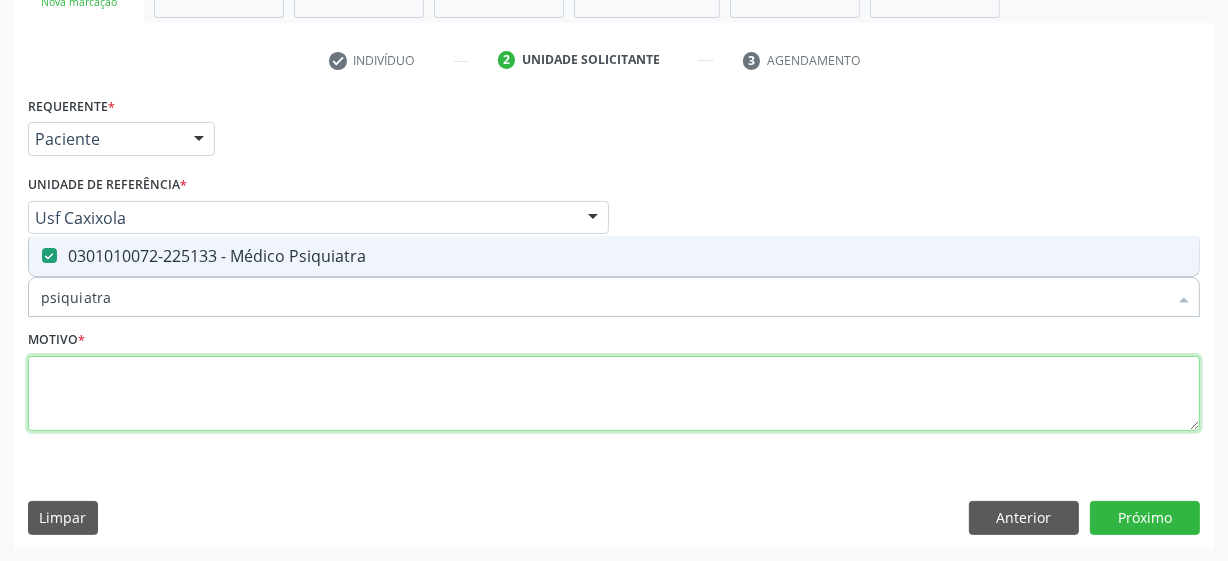 click at bounding box center (614, 394) 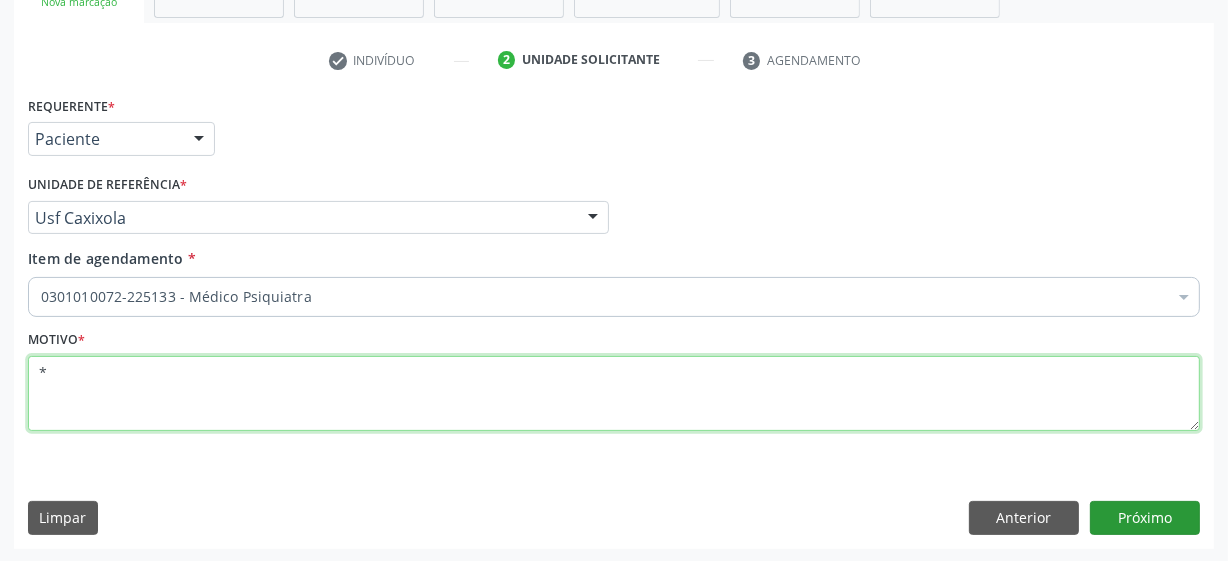 type on "*" 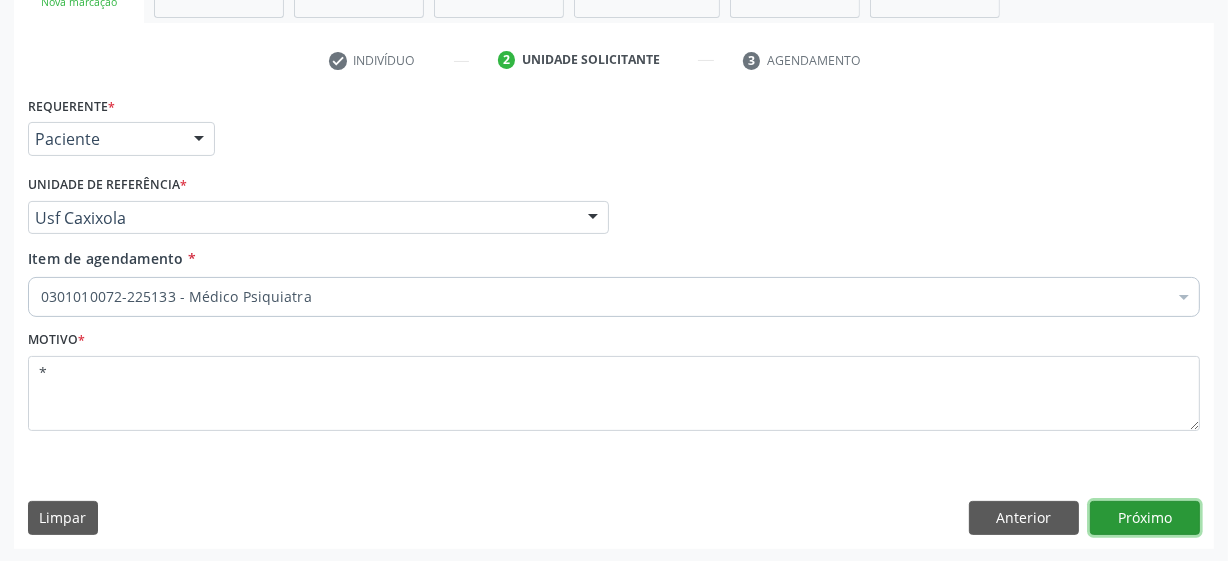click on "Próximo" at bounding box center [1145, 518] 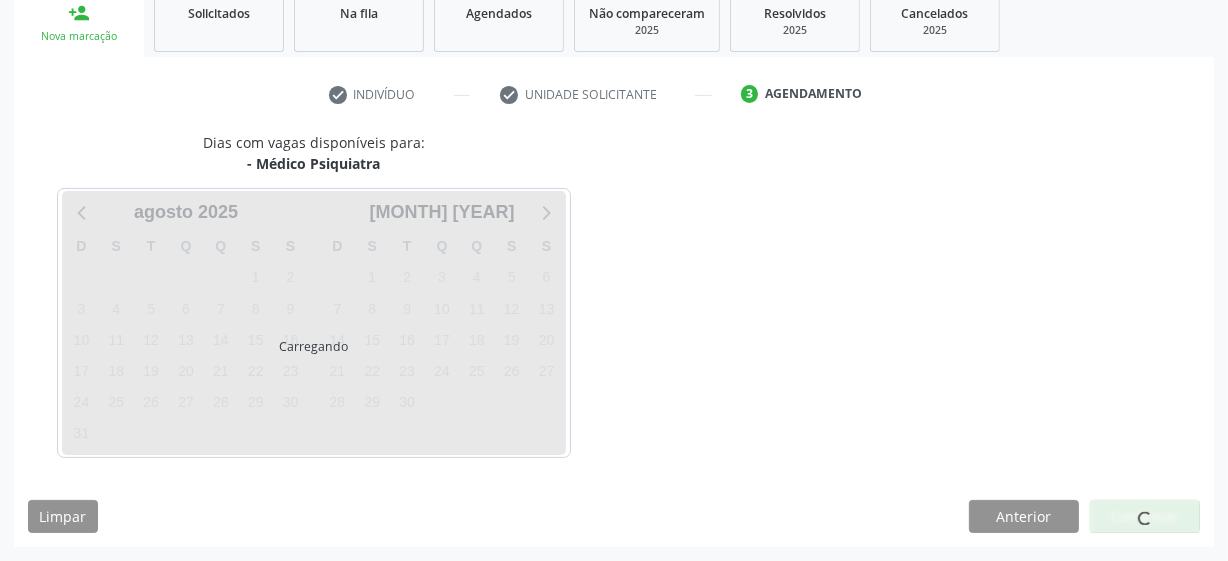 scroll, scrollTop: 308, scrollLeft: 0, axis: vertical 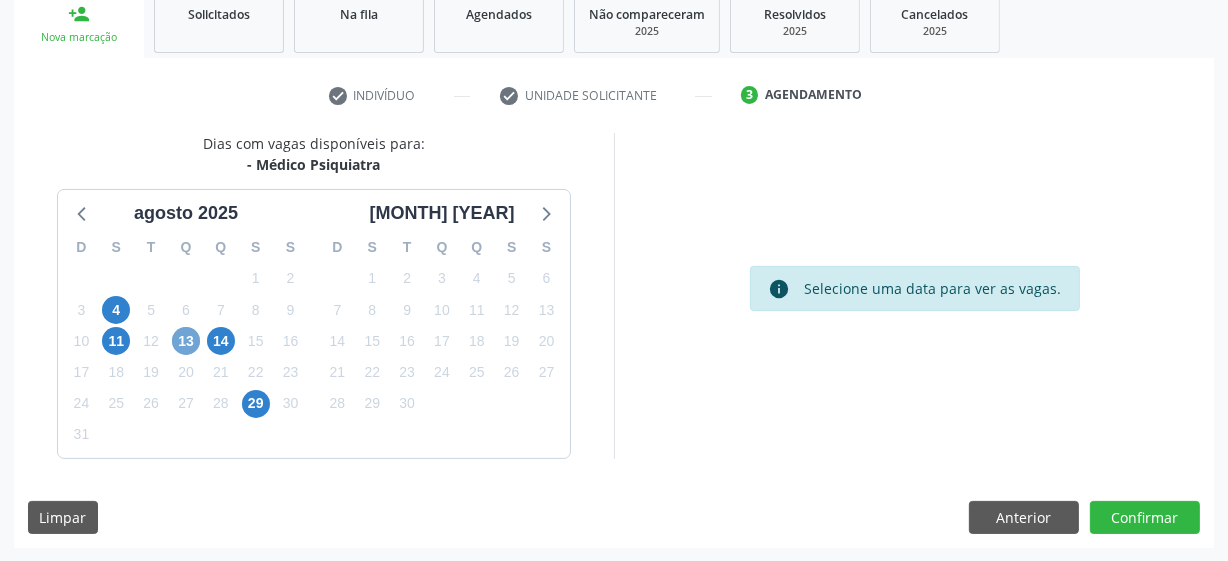 click on "13" at bounding box center (186, 341) 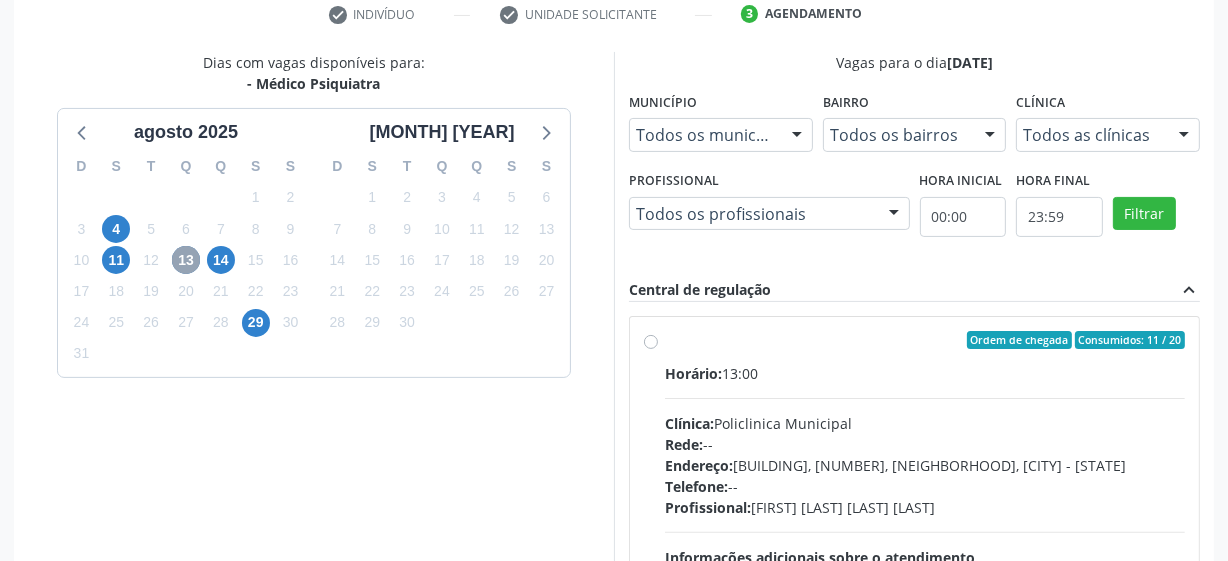 scroll, scrollTop: 490, scrollLeft: 0, axis: vertical 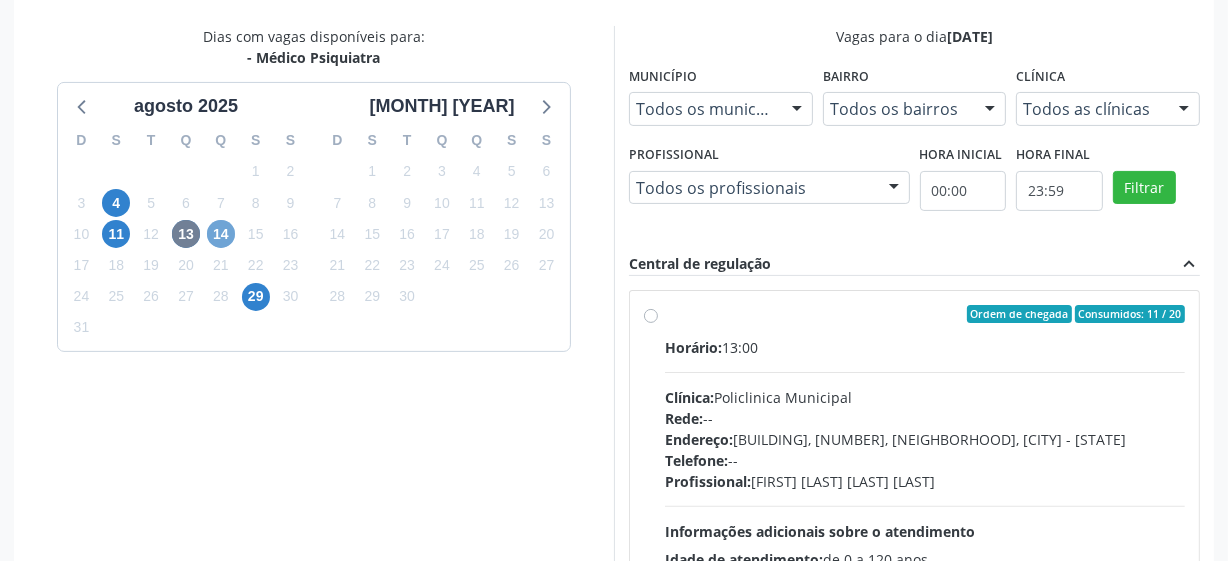 click on "14" at bounding box center [221, 234] 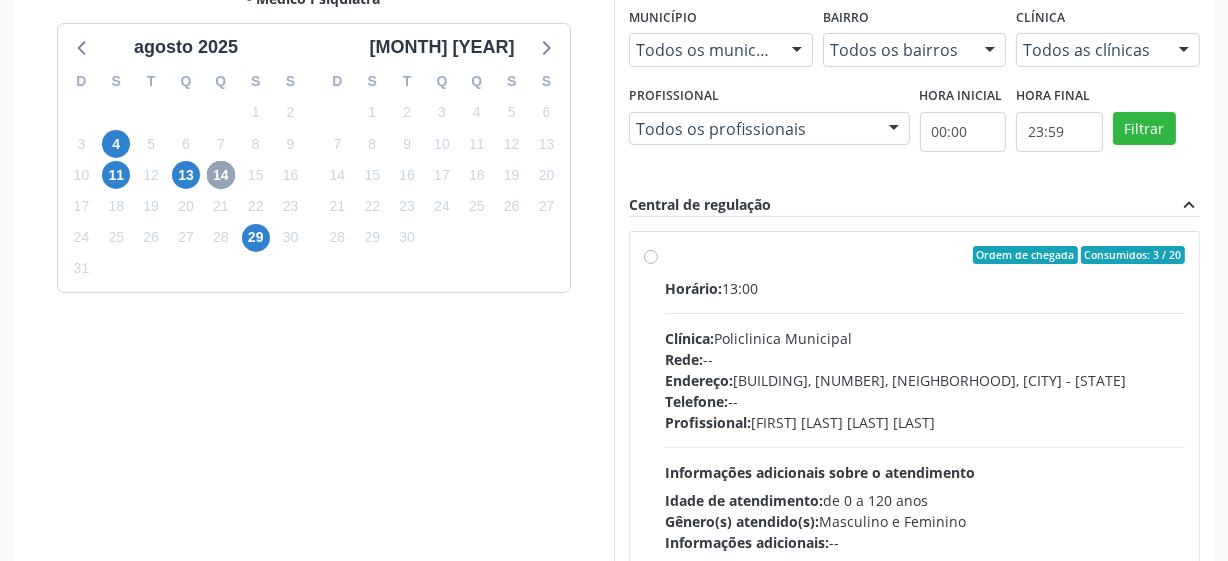 scroll, scrollTop: 506, scrollLeft: 0, axis: vertical 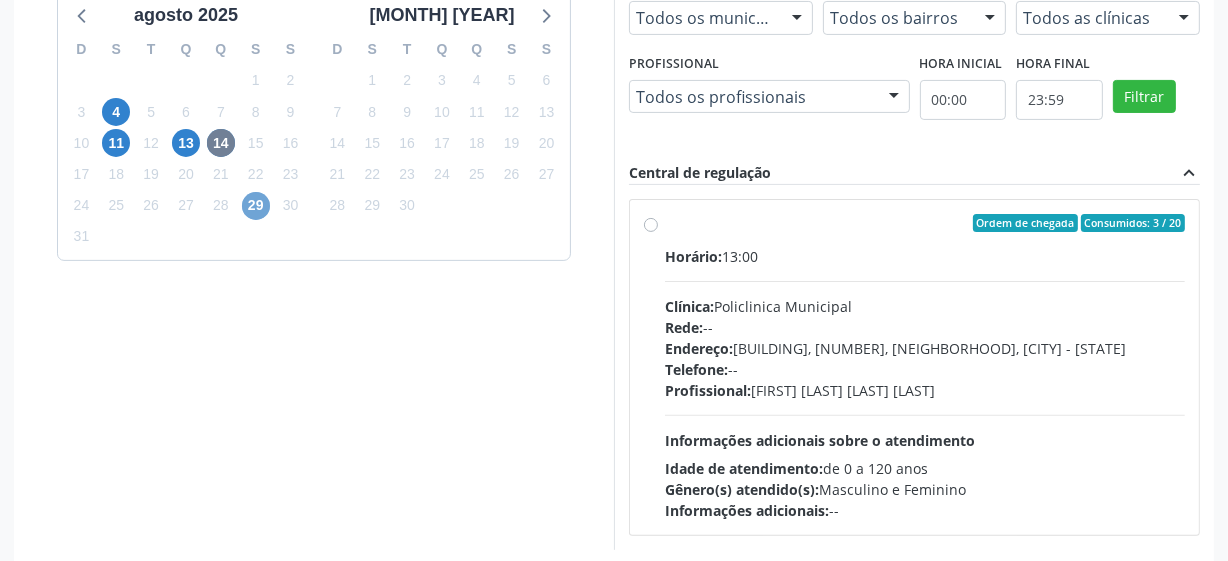 click on "29" at bounding box center [256, 206] 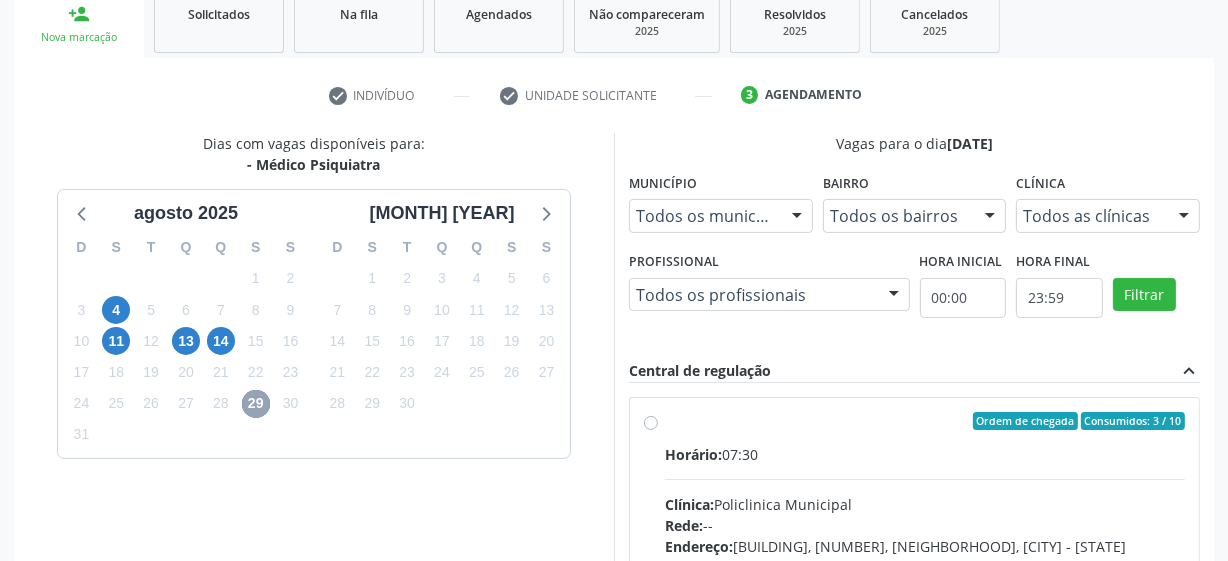 scroll, scrollTop: 506, scrollLeft: 0, axis: vertical 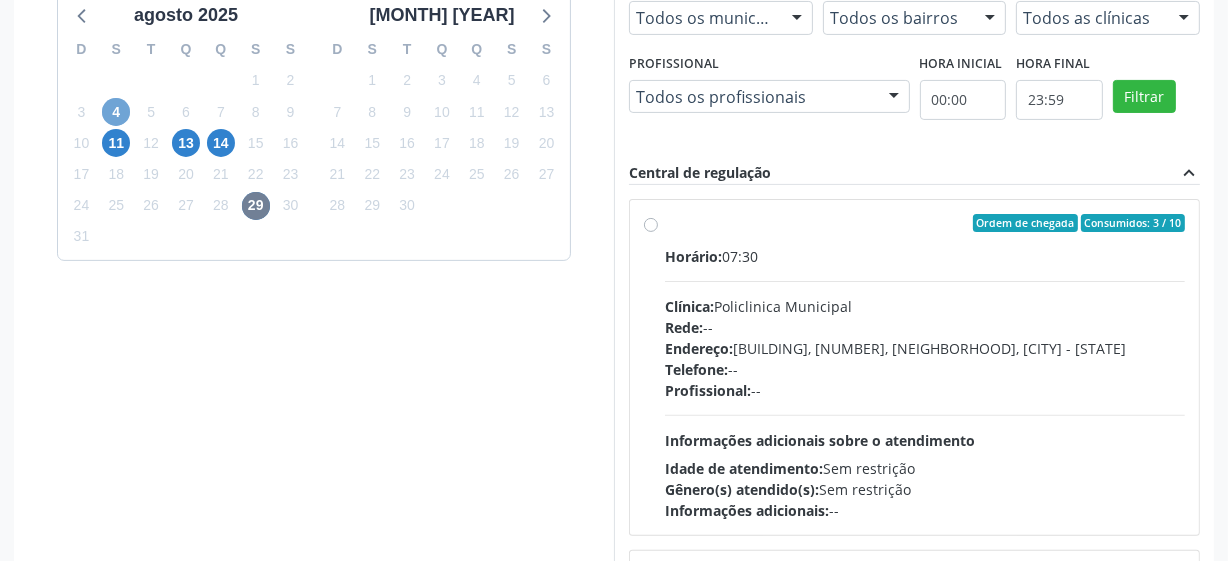 click on "4" at bounding box center [116, 112] 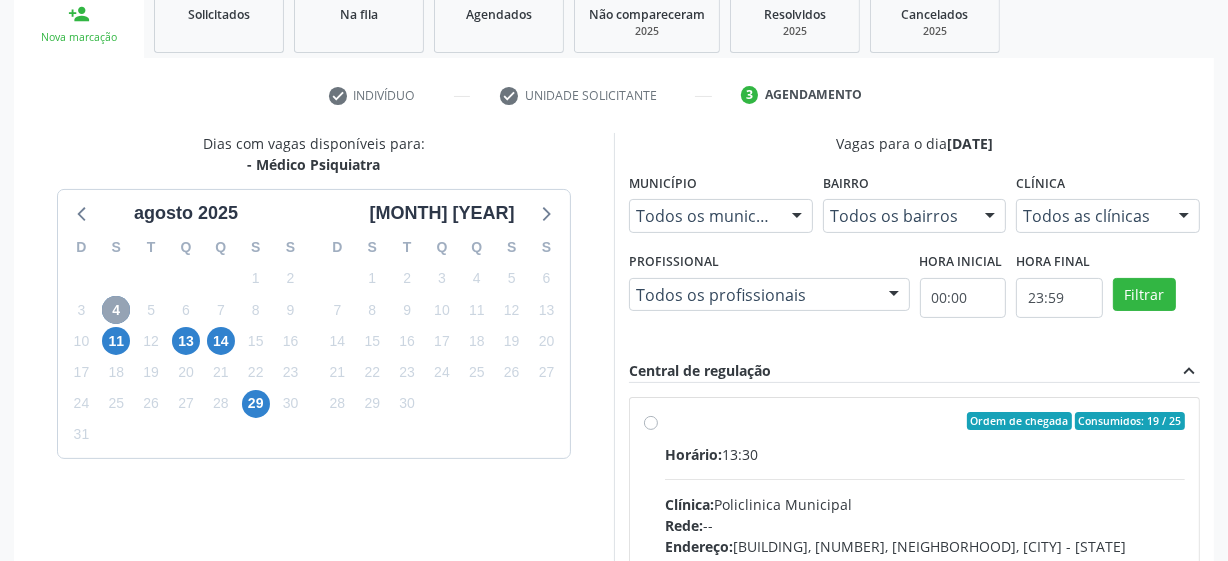 scroll, scrollTop: 506, scrollLeft: 0, axis: vertical 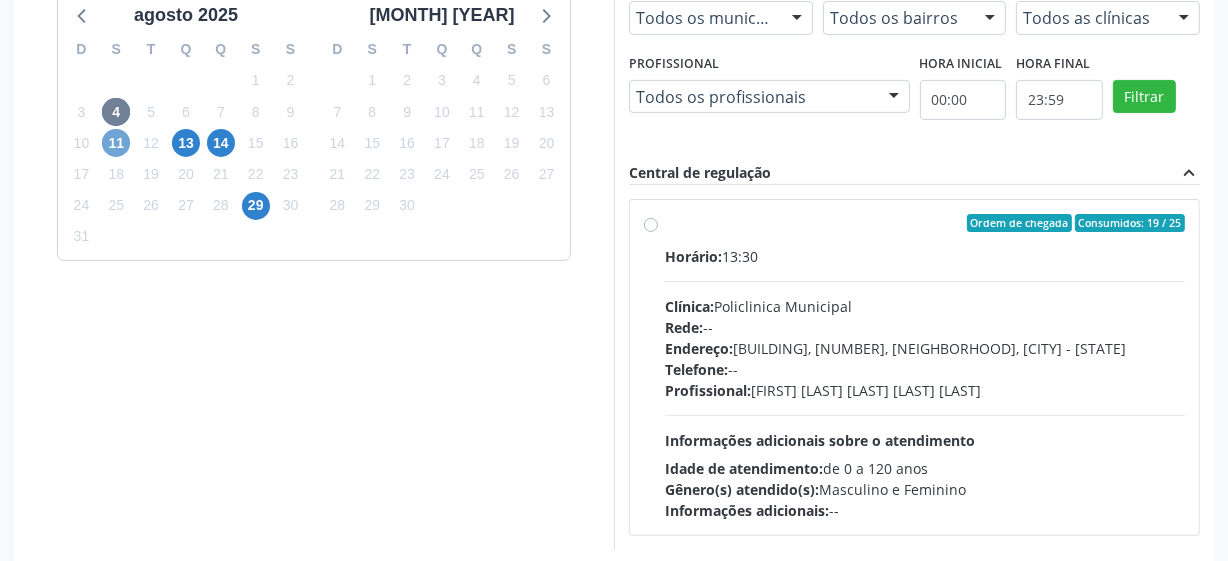 click on "11" at bounding box center (116, 143) 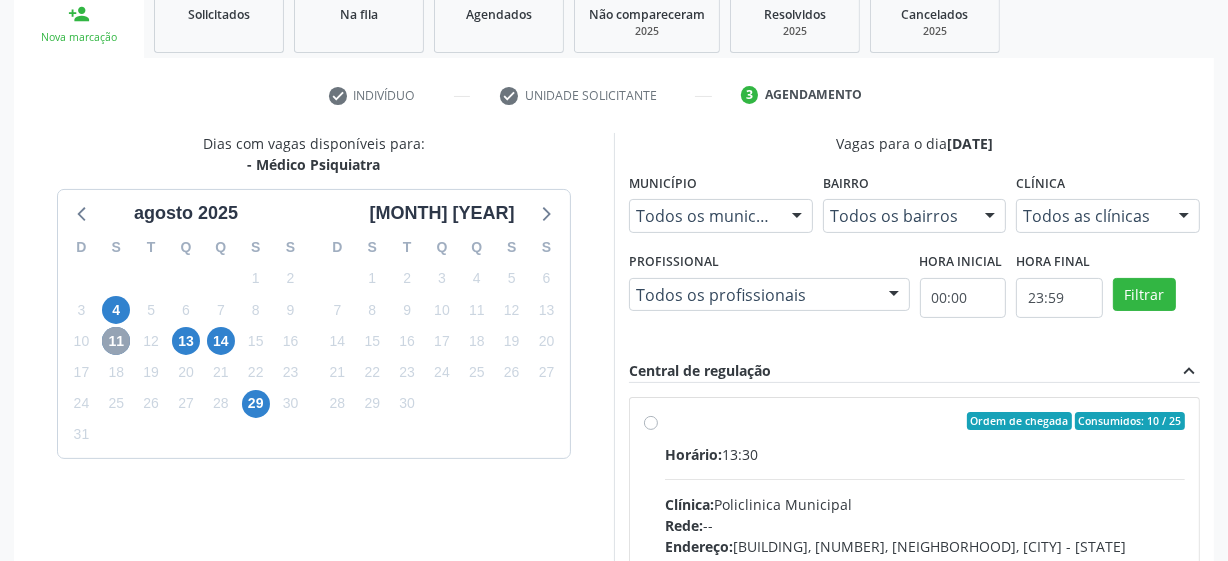 scroll, scrollTop: 506, scrollLeft: 0, axis: vertical 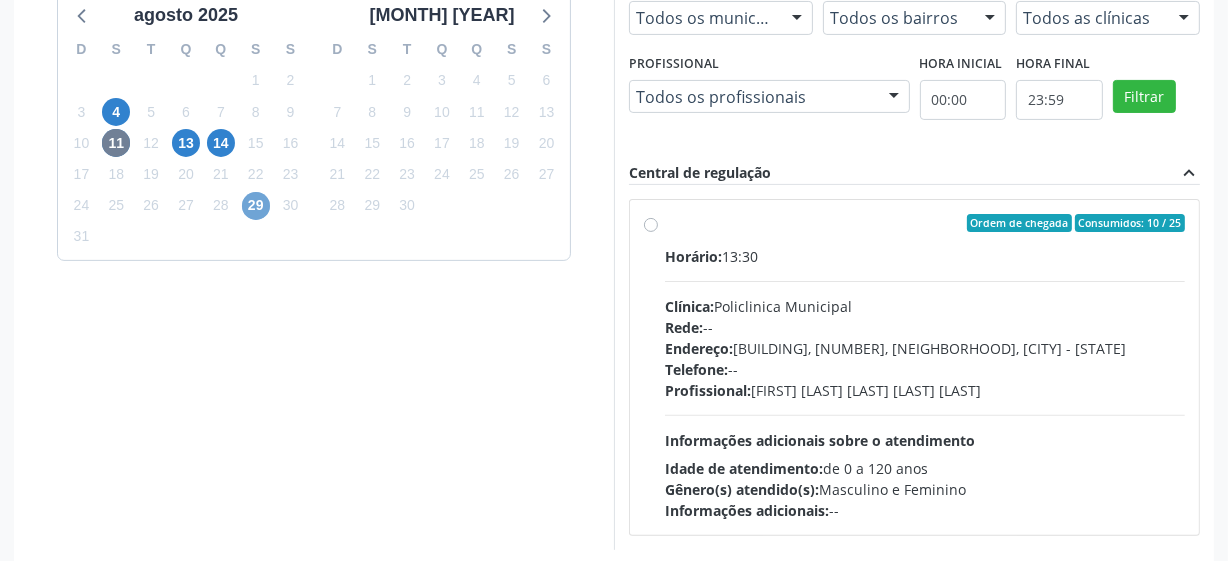 click on "29" at bounding box center [256, 206] 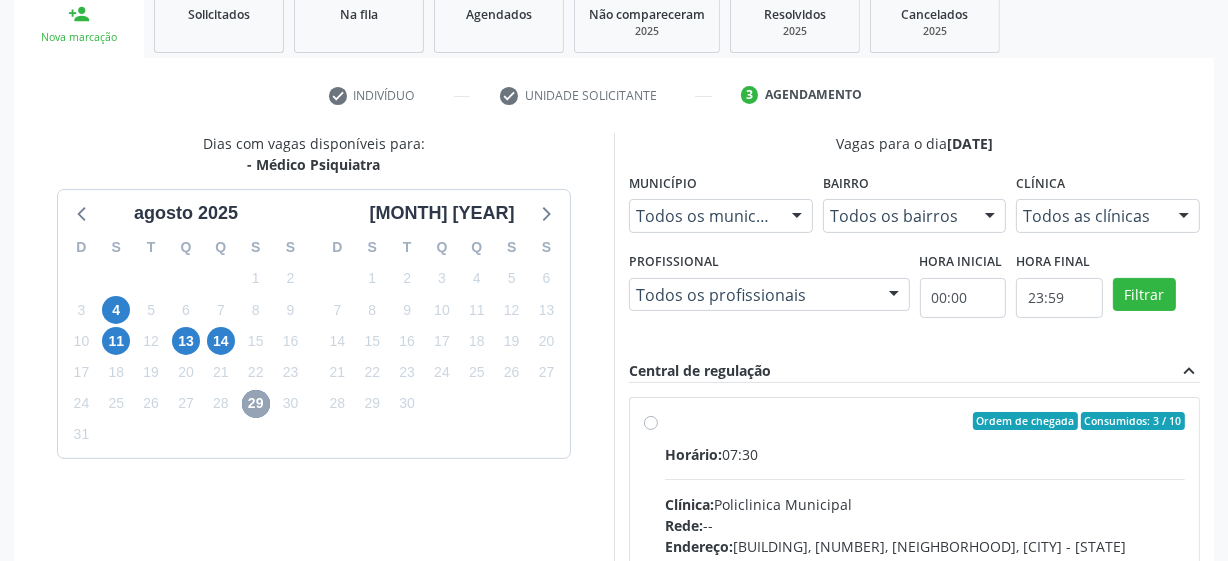 scroll, scrollTop: 506, scrollLeft: 0, axis: vertical 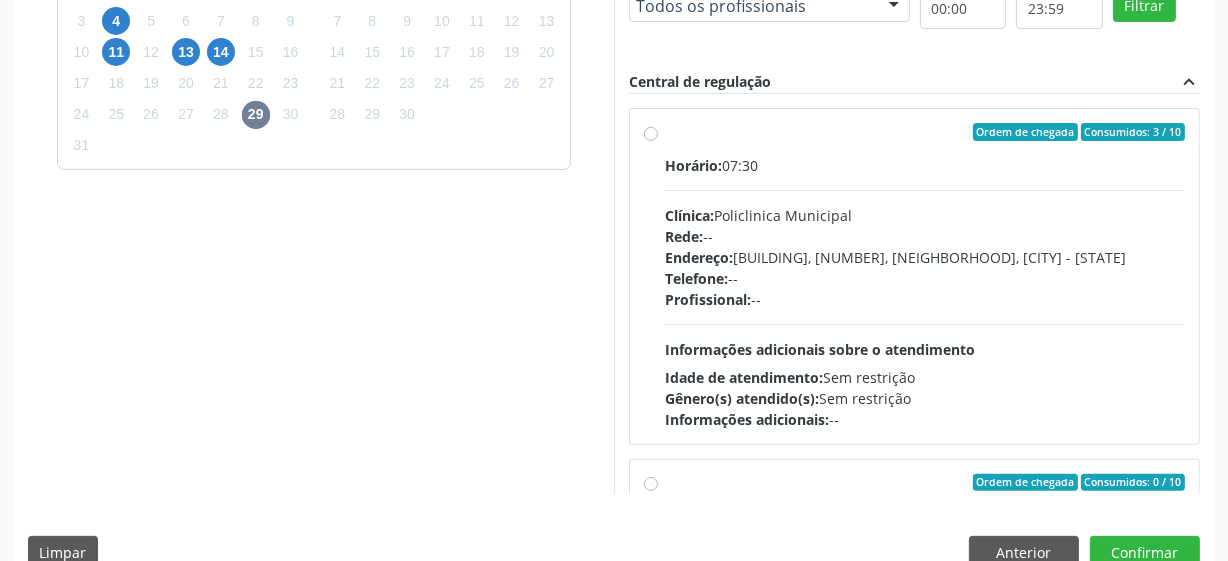 click on "Ordem de chegada
Consumidos: 3 / 10
Horário:   07:30
Clínica:  Policlinica Municipal
Rede:
--
Endereço:   Predio, nº S/N, Ipsep, Serra Talhada - PE
Telefone:   --
Profissional:
--
Informações adicionais sobre o atendimento
Idade de atendimento:
Sem restrição
Gênero(s) atendido(s):
Sem restrição
Informações adicionais:
--" at bounding box center (925, 276) 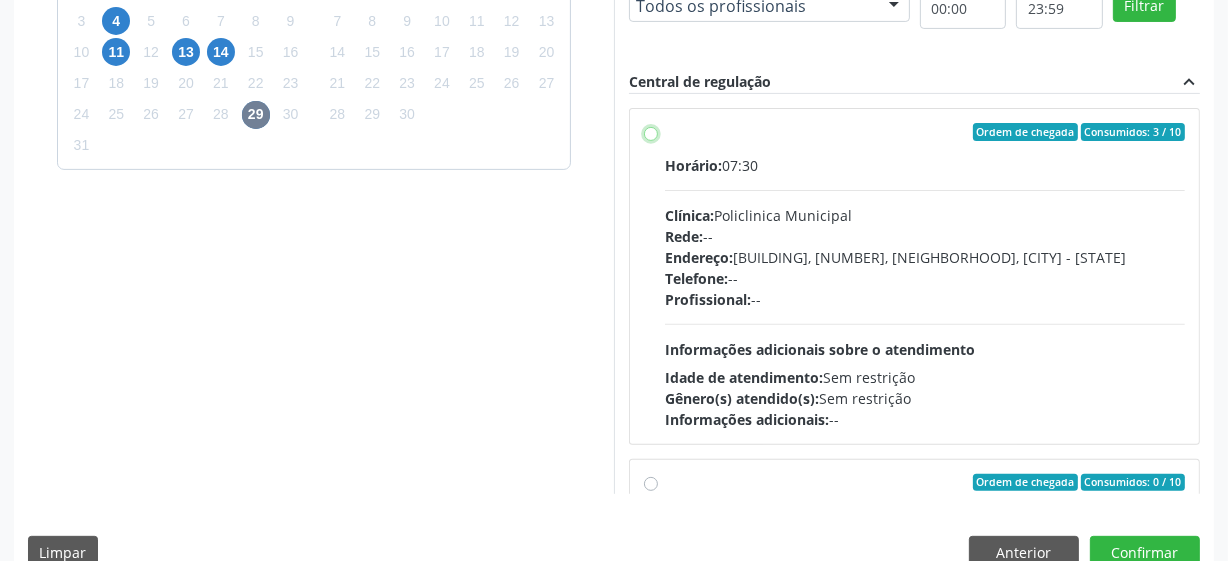 click on "Ordem de chegada
Consumidos: 3 / 10
Horário:   07:30
Clínica:  Policlinica Municipal
Rede:
--
Endereço:   Predio, nº S/N, Ipsep, Serra Talhada - PE
Telefone:   --
Profissional:
--
Informações adicionais sobre o atendimento
Idade de atendimento:
Sem restrição
Gênero(s) atendido(s):
Sem restrição
Informações adicionais:
--" at bounding box center (651, 132) 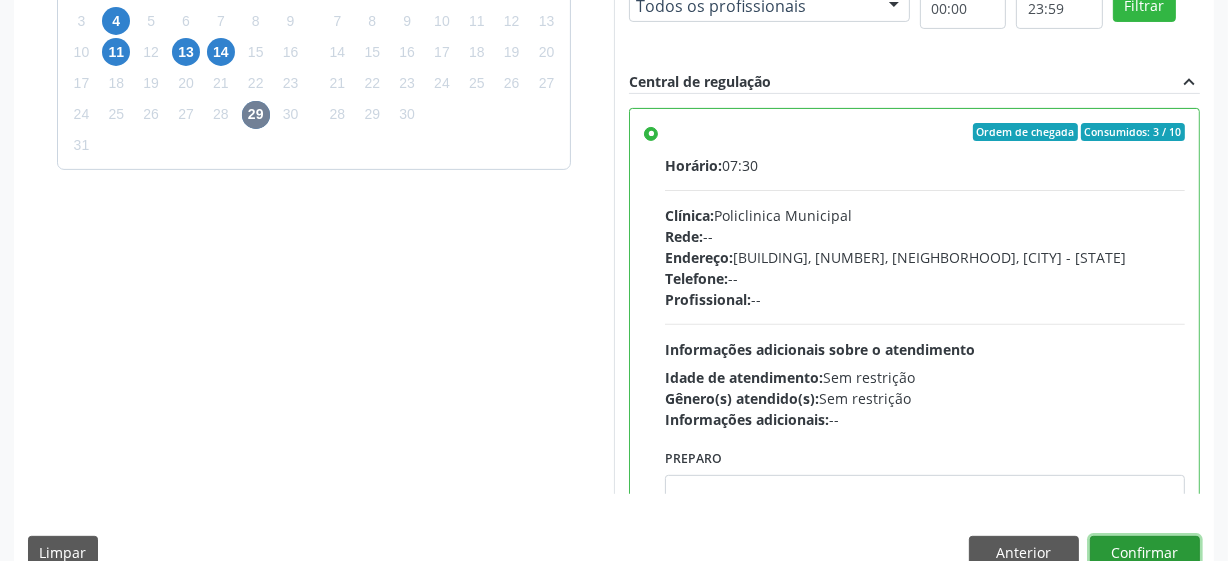 click on "Confirmar" at bounding box center (1145, 553) 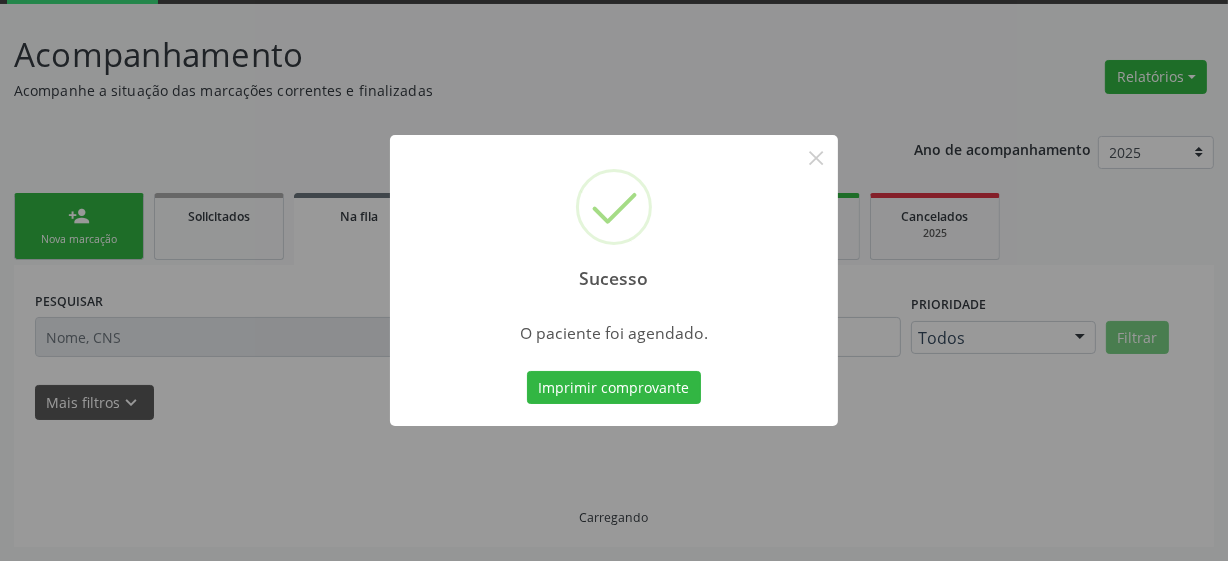 scroll, scrollTop: 105, scrollLeft: 0, axis: vertical 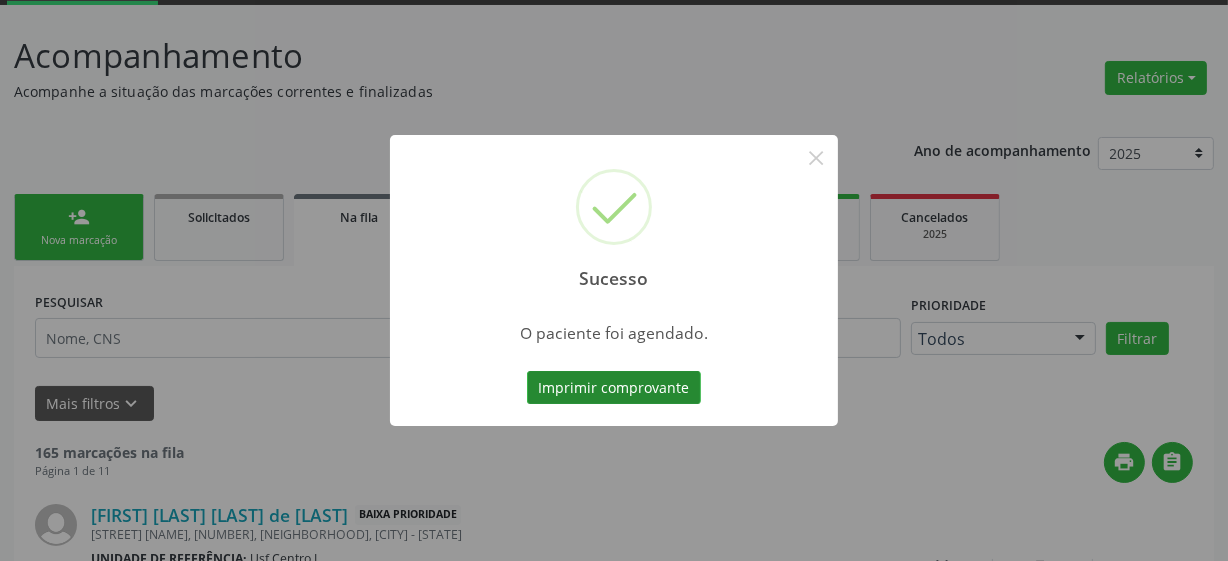 click on "Imprimir comprovante" at bounding box center (614, 388) 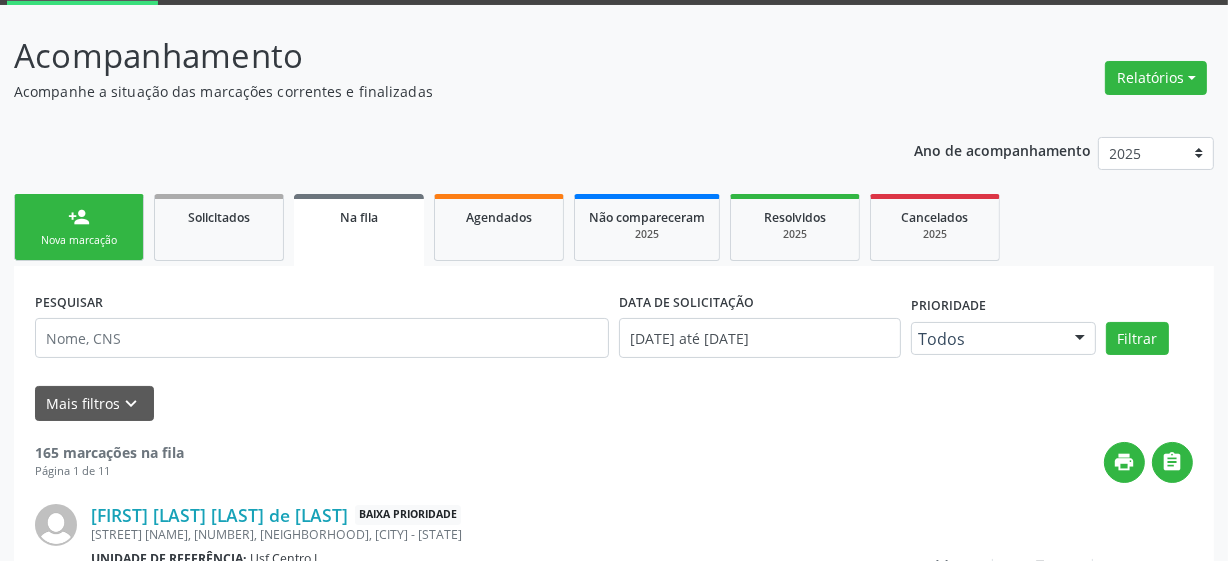 click on "person_add
Nova marcação" at bounding box center [79, 227] 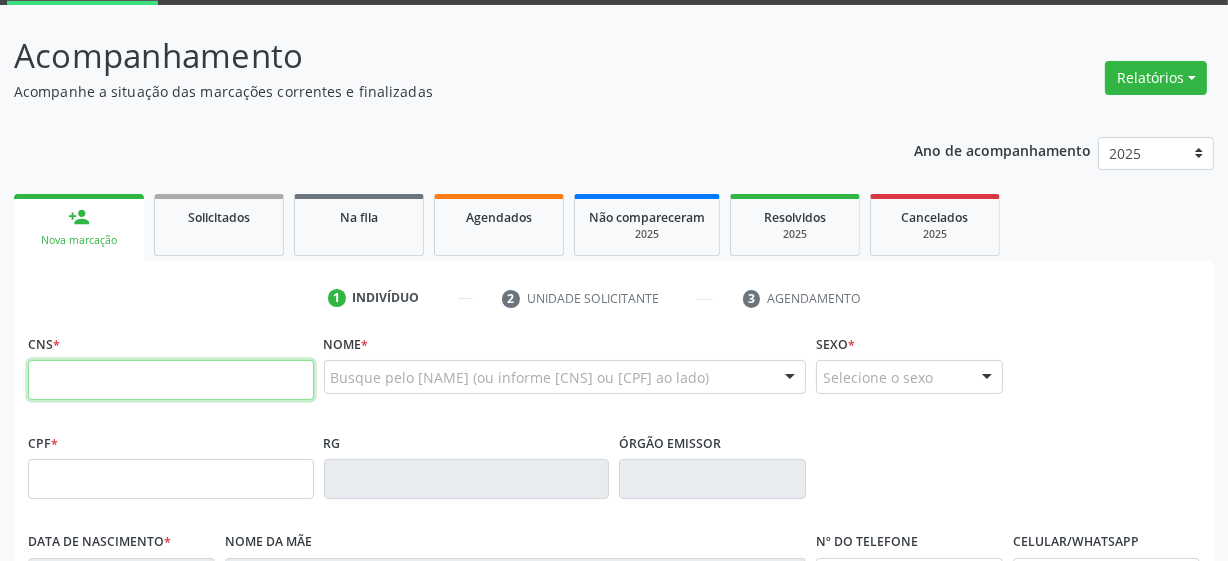 click at bounding box center [171, 380] 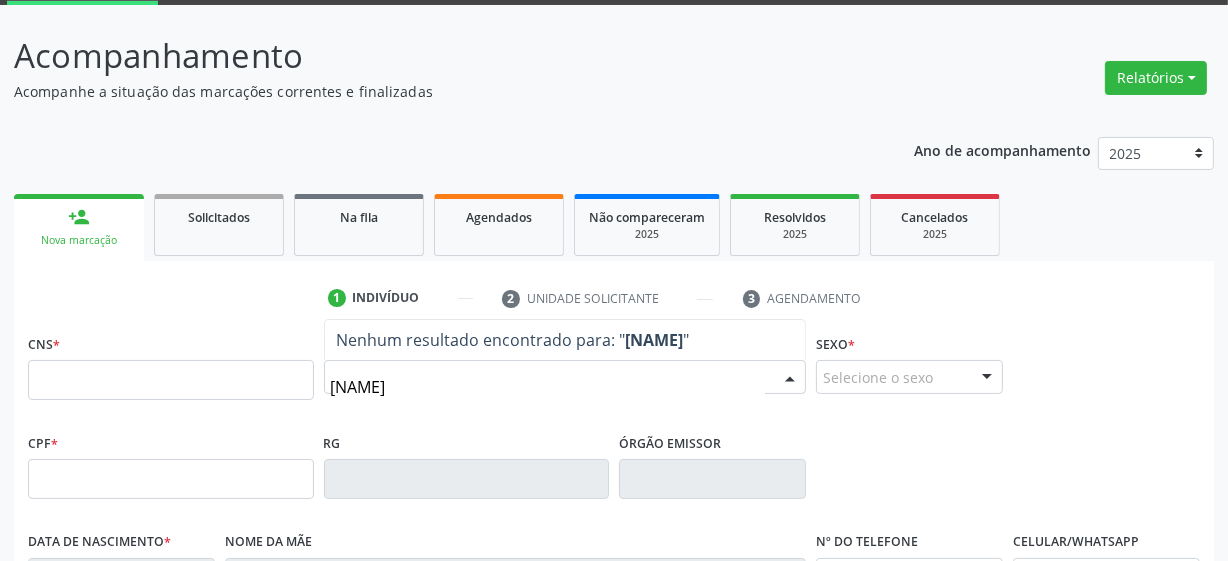 type on "luand" 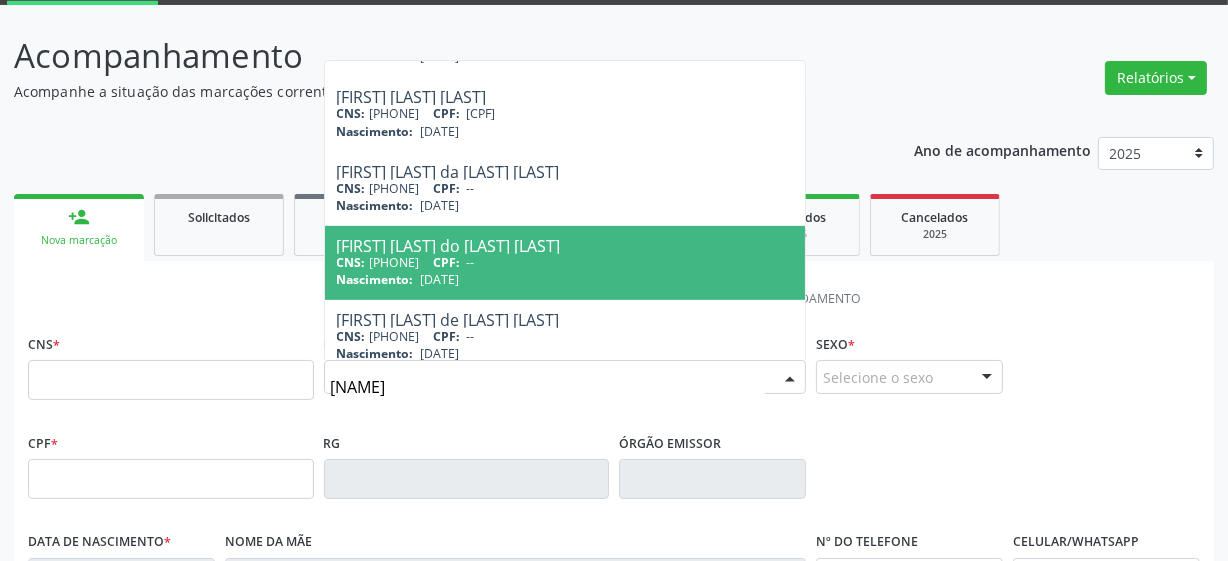 scroll, scrollTop: 814, scrollLeft: 0, axis: vertical 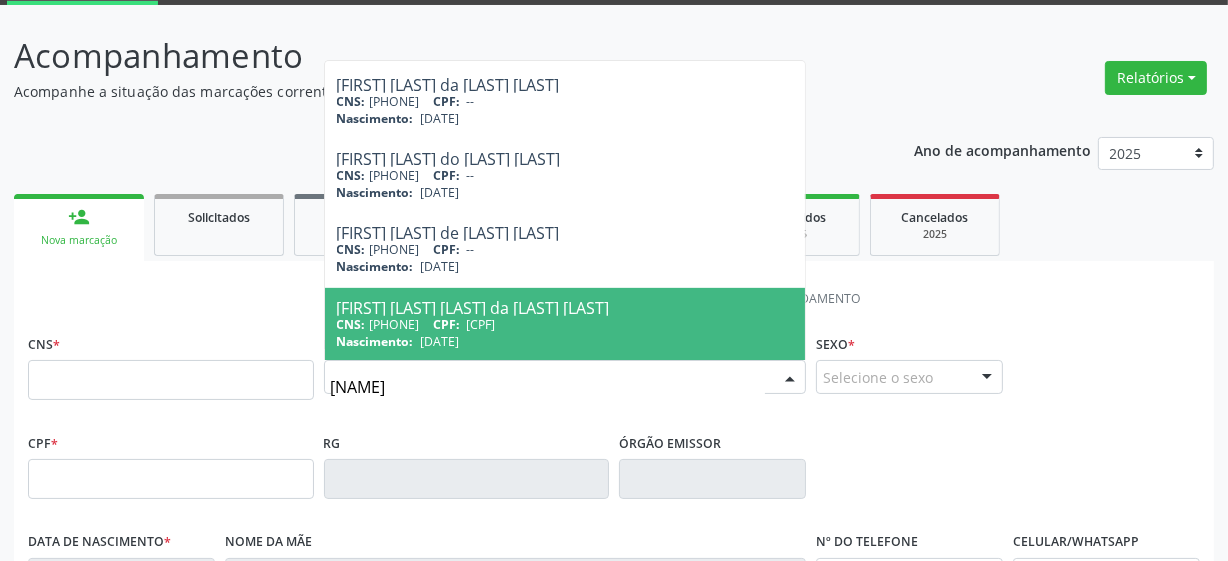 click on "luand" at bounding box center (548, 387) 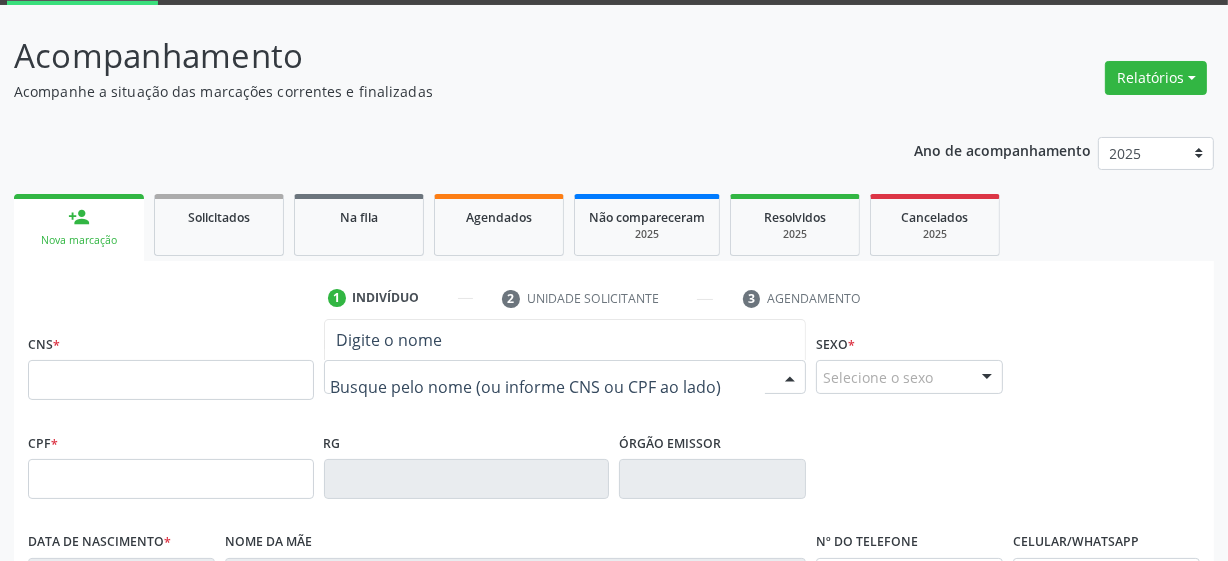 scroll, scrollTop: 0, scrollLeft: 0, axis: both 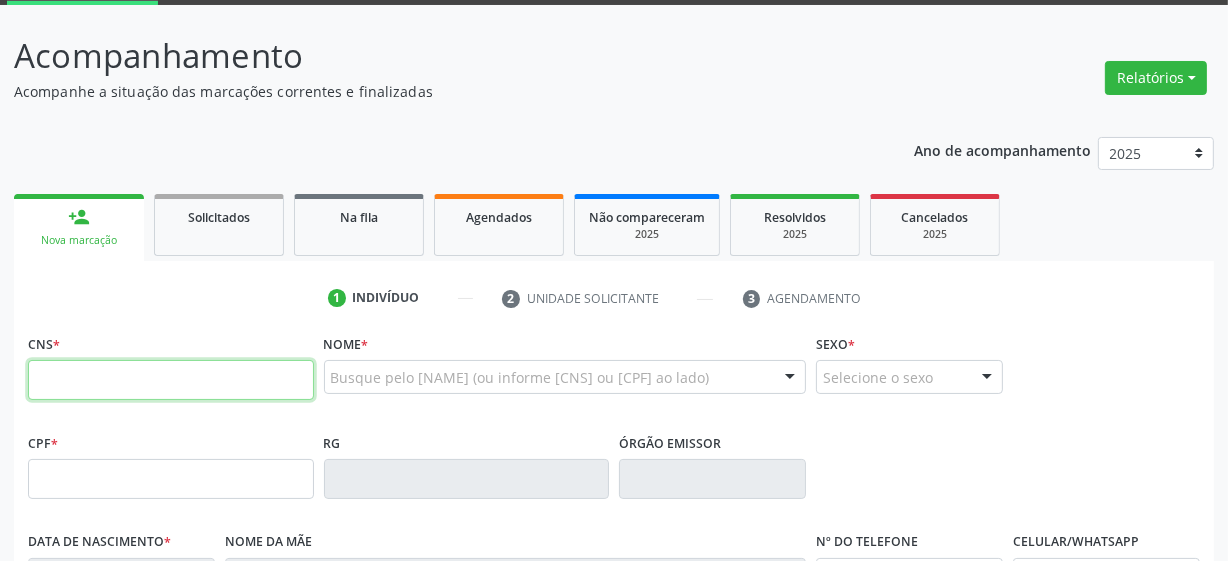 click at bounding box center [171, 380] 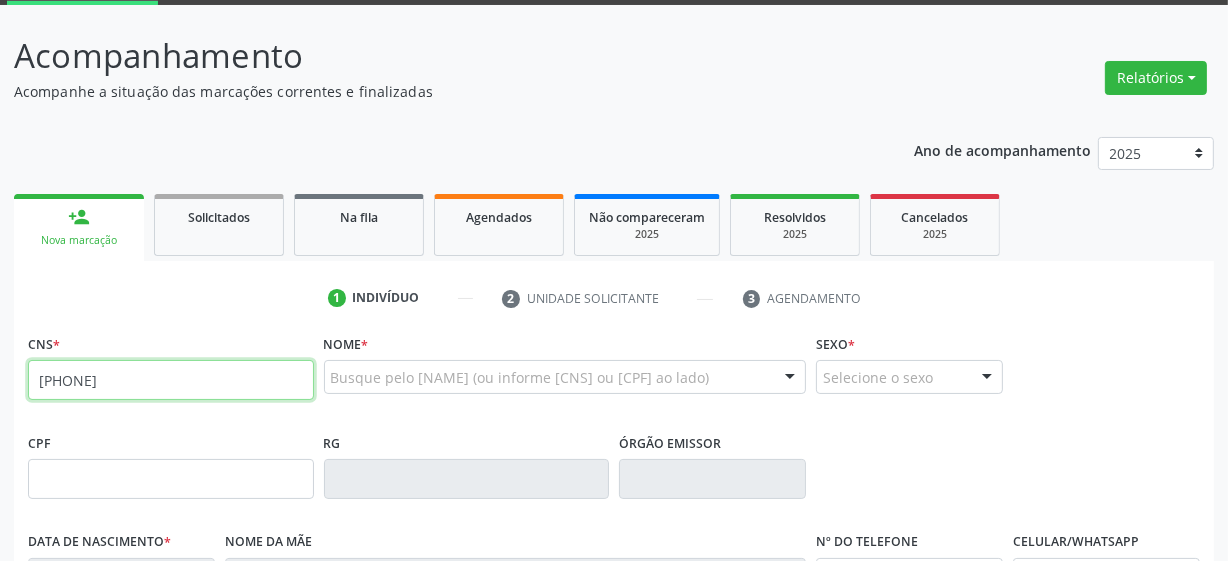 type on "704 6006 5081 6724" 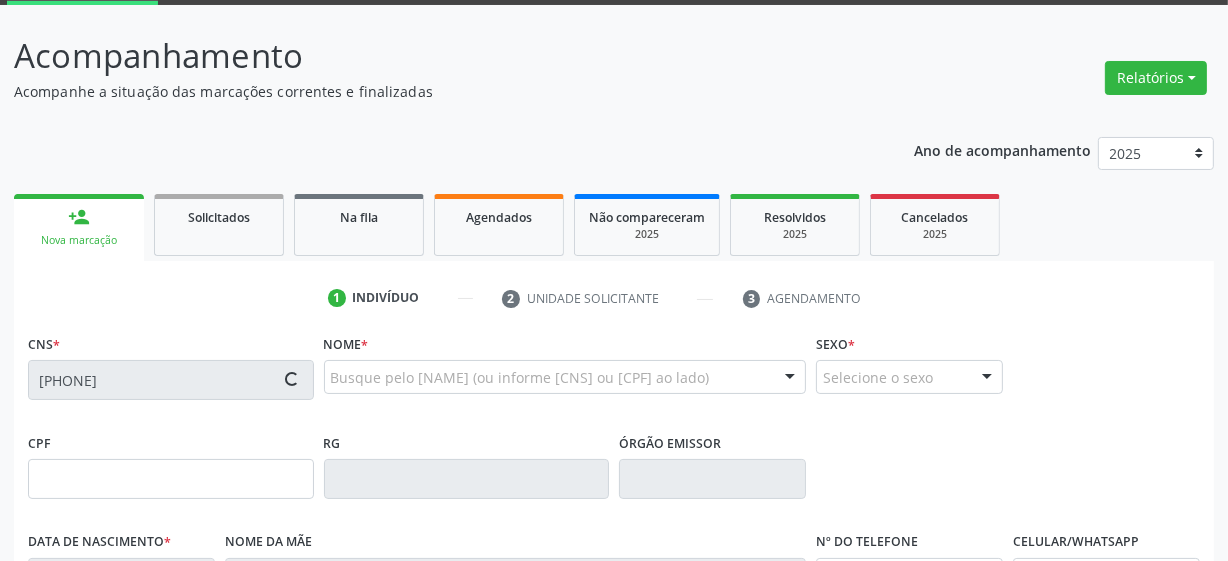 type on "25/09/2018" 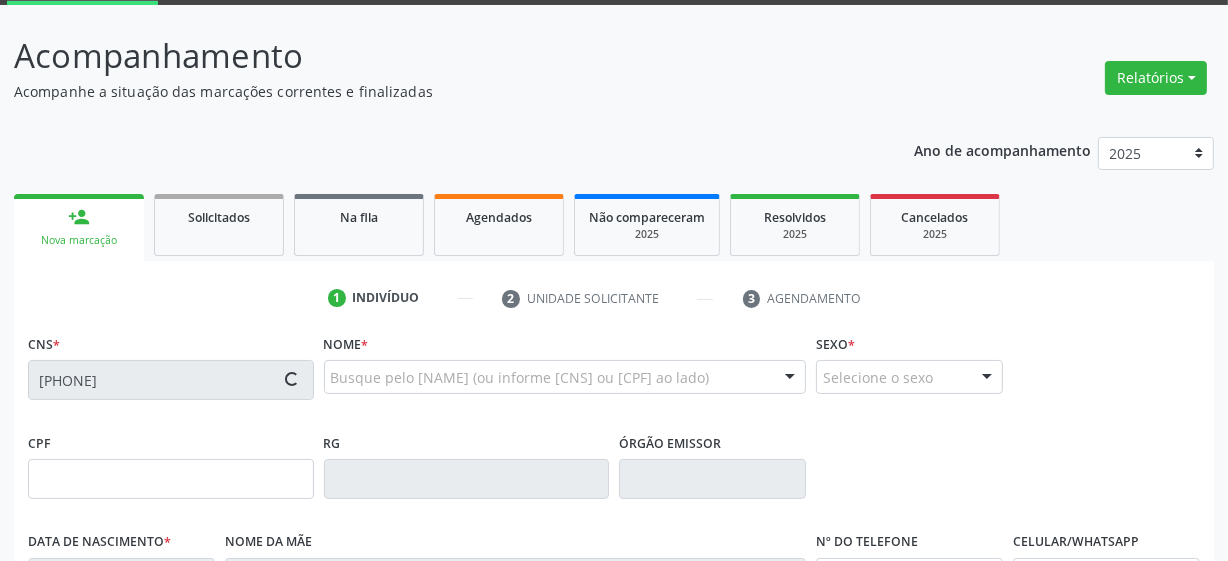 type on "Elisangela da Silva Santos" 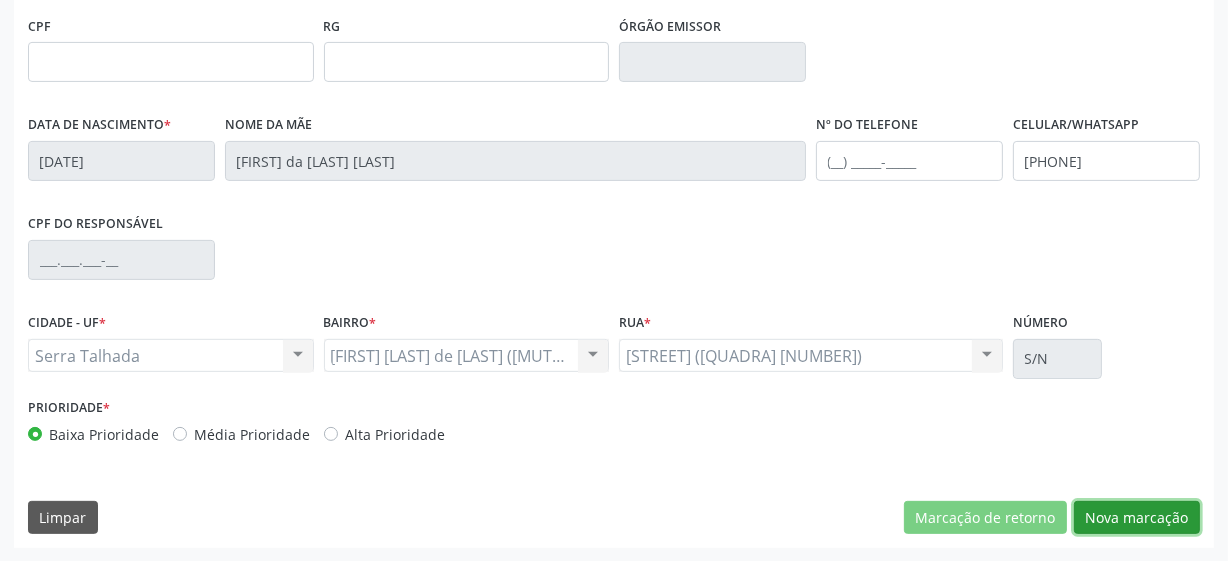 click on "Nova marcação" at bounding box center [1137, 518] 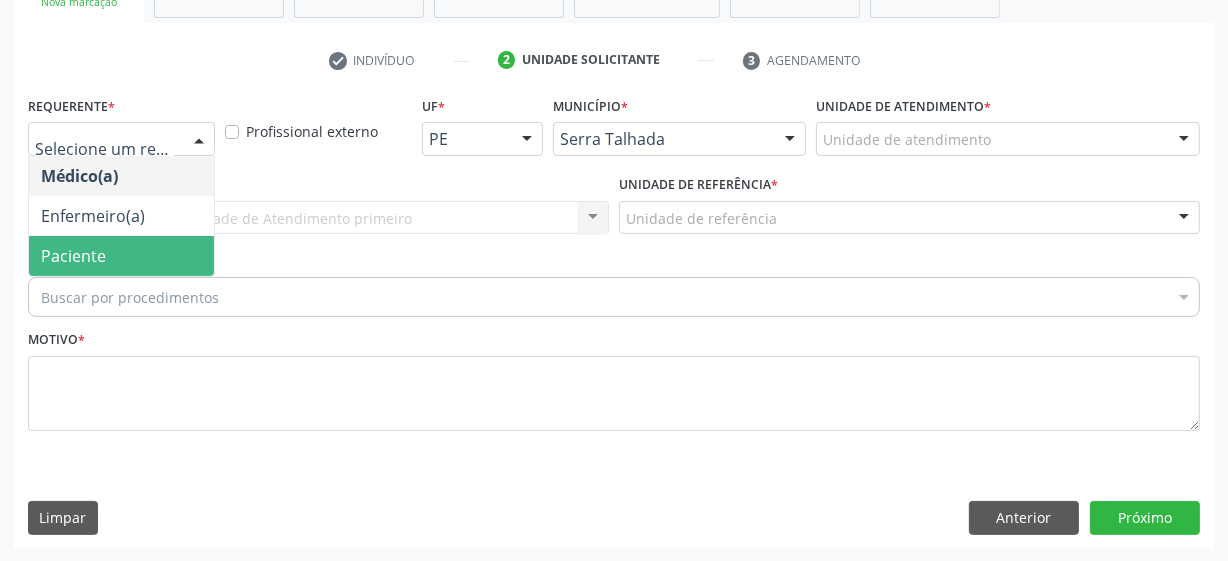 click on "Paciente" at bounding box center (73, 256) 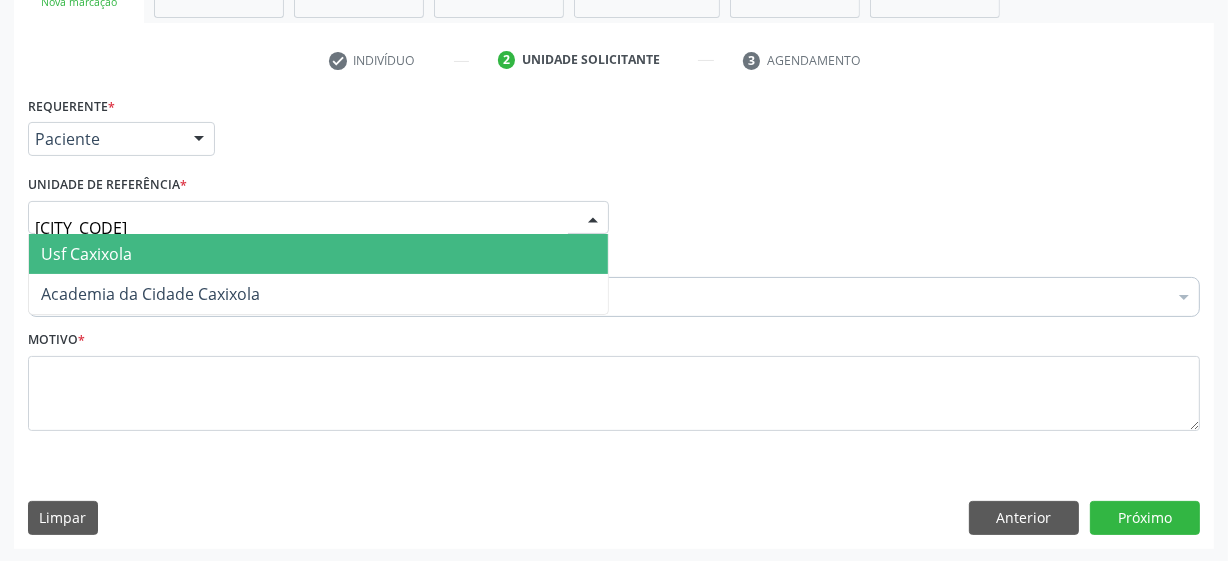 click on "Usf Caxixola" at bounding box center (86, 254) 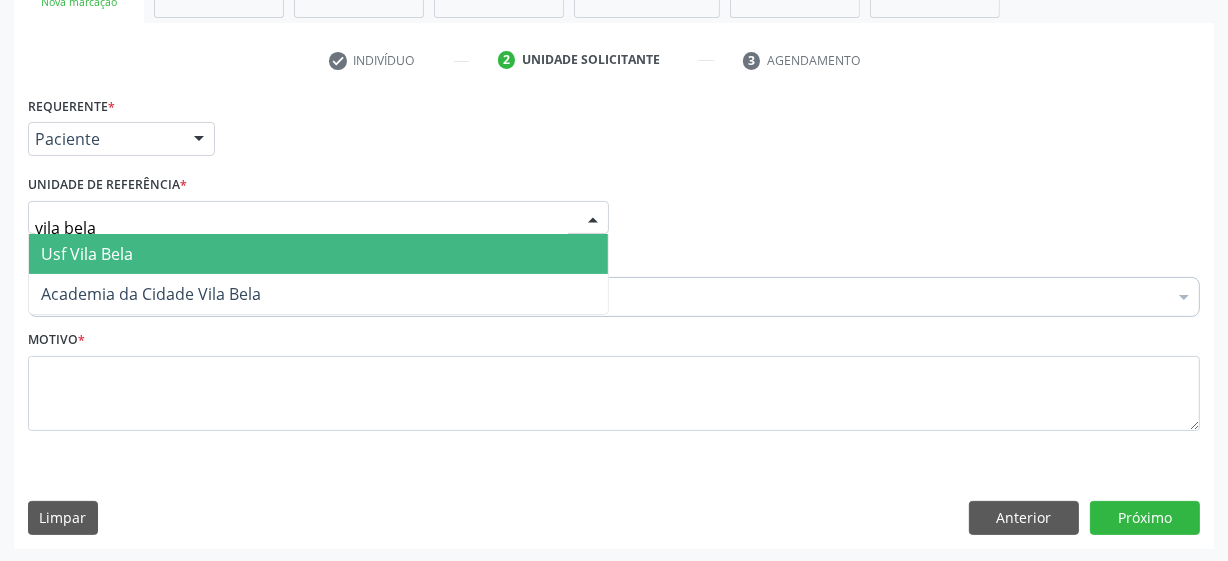 click on "Usf Vila Bela" at bounding box center [318, 254] 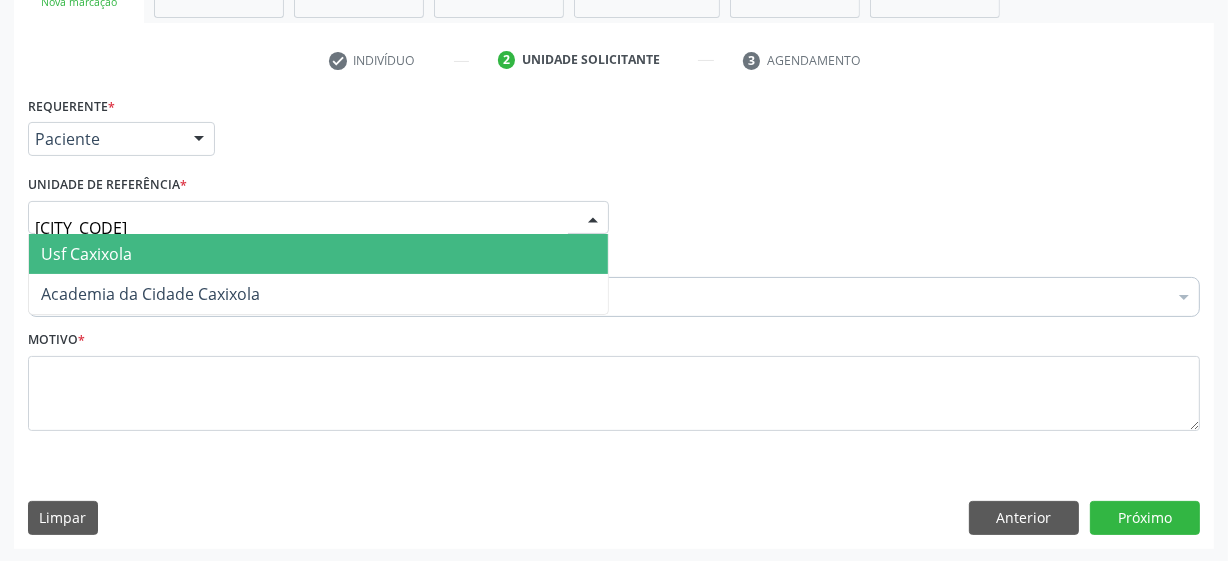 click on "caxixola" at bounding box center (301, 228) 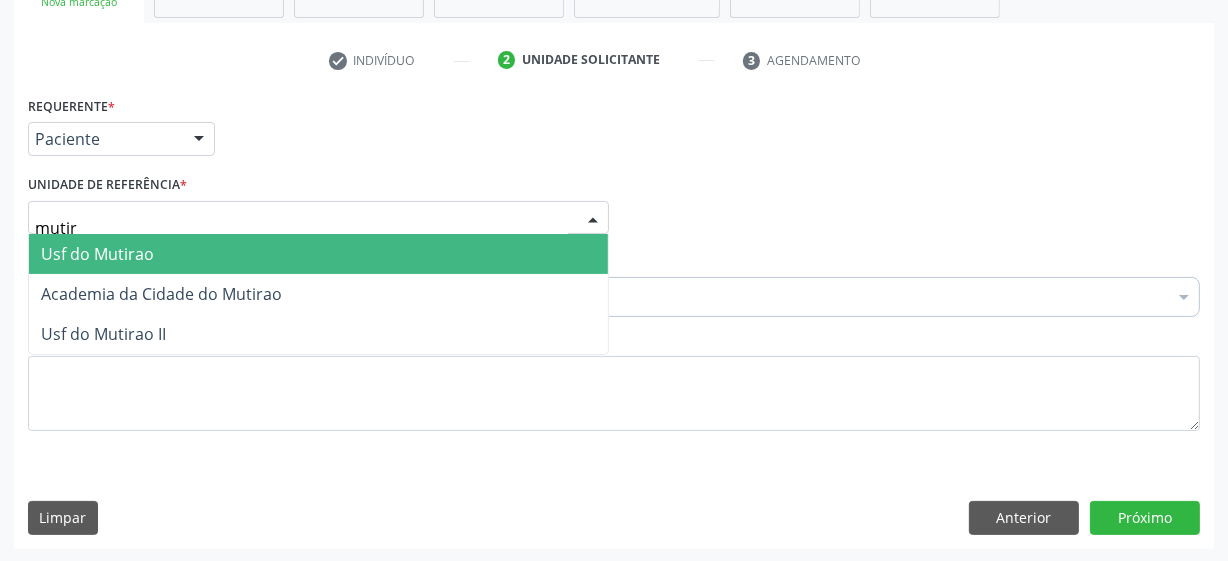 click on "mutir" at bounding box center [301, 228] 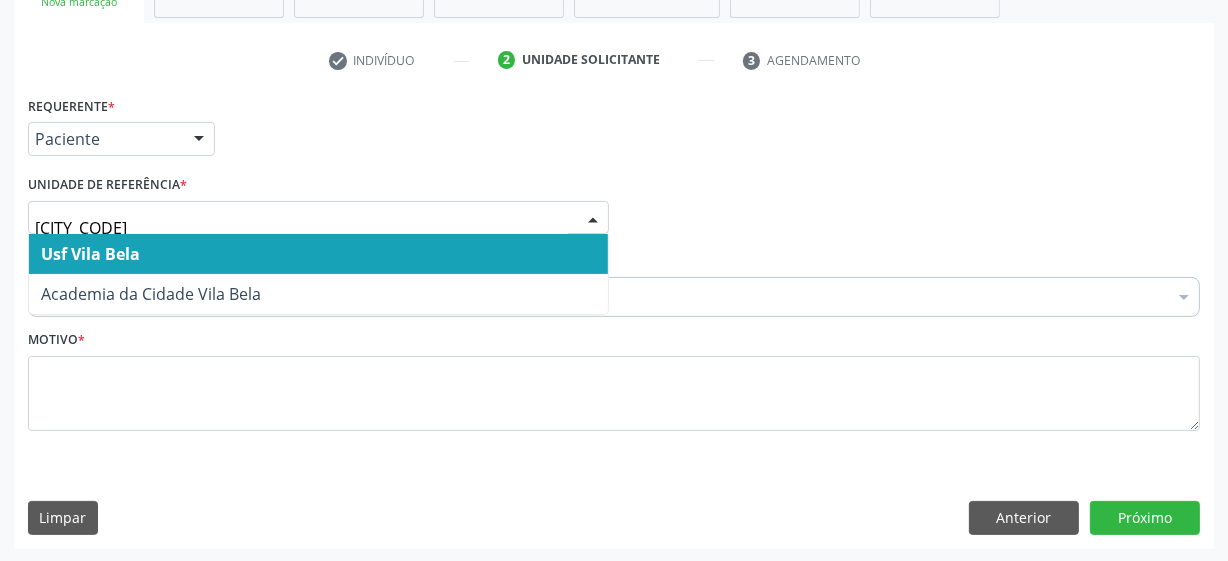type on "vila bela" 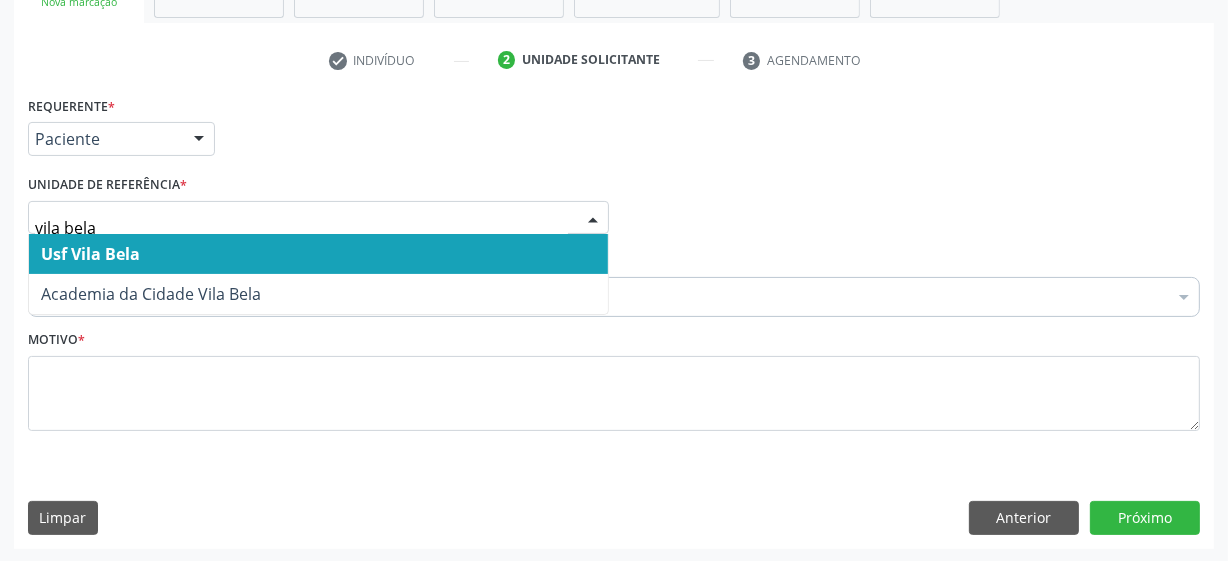 click on "Usf Vila Bela" at bounding box center [90, 254] 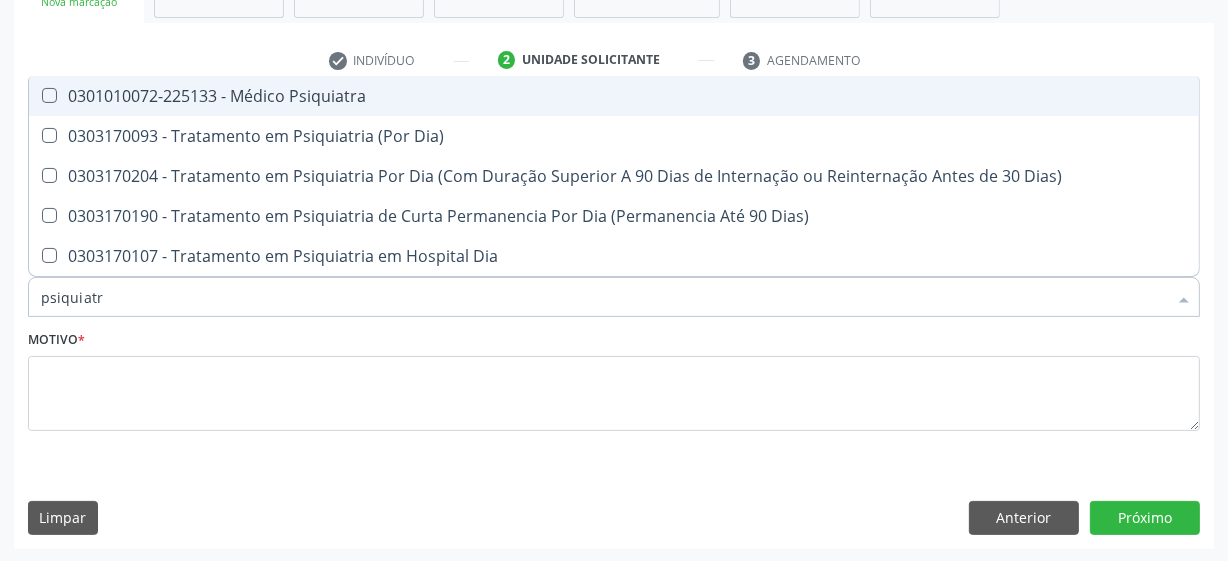 type on "psiquiatra" 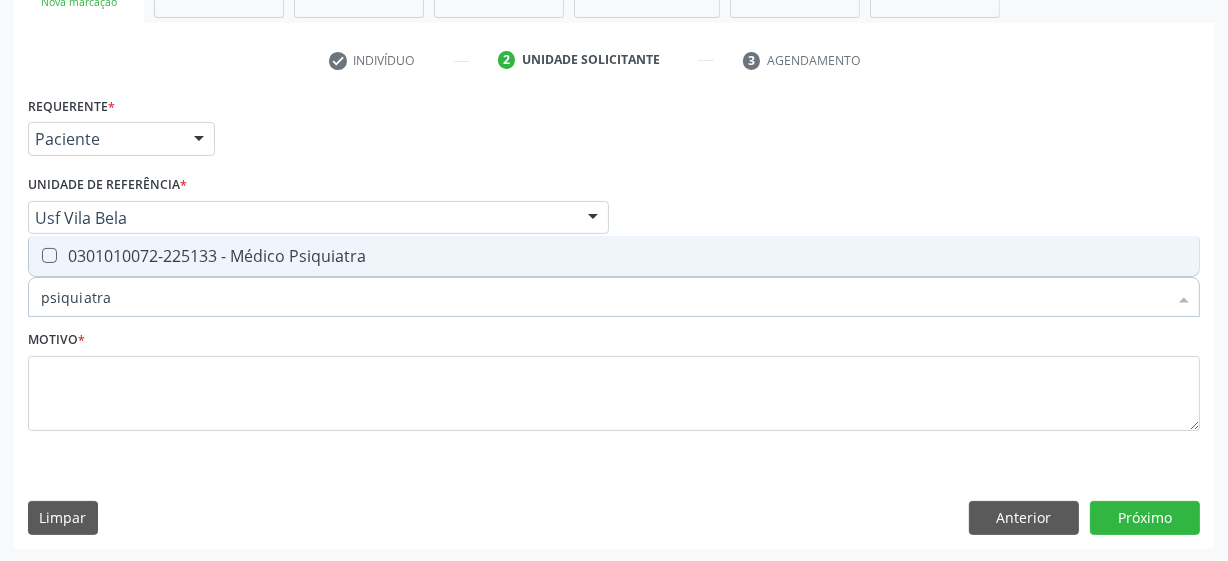 click on "0301010072-225133 - Médico Psiquiatra" at bounding box center (614, 256) 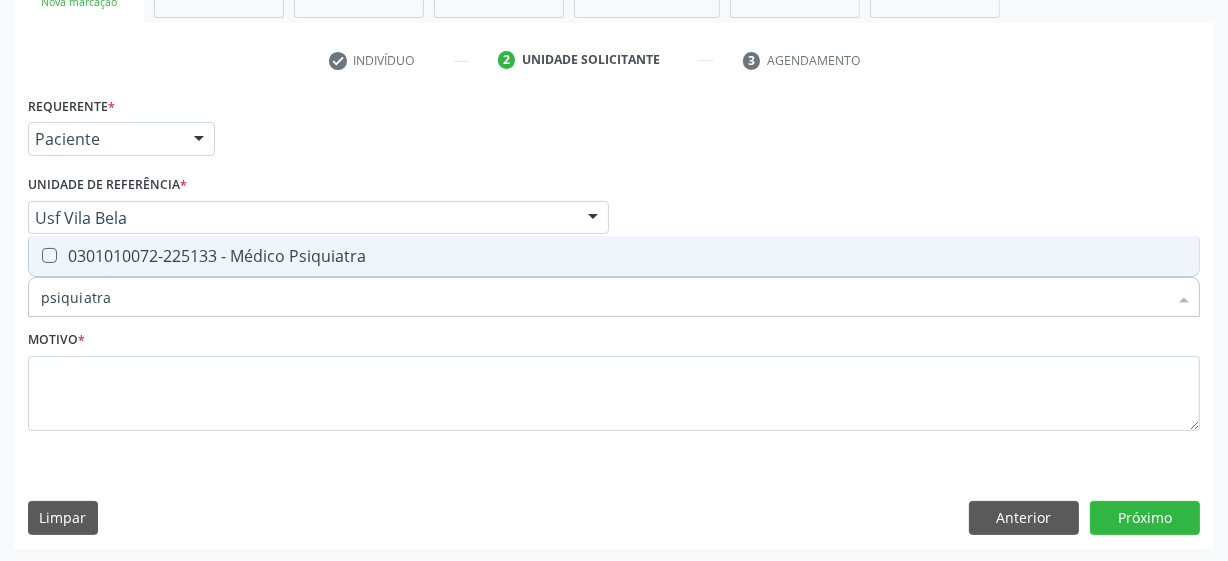 checkbox on "true" 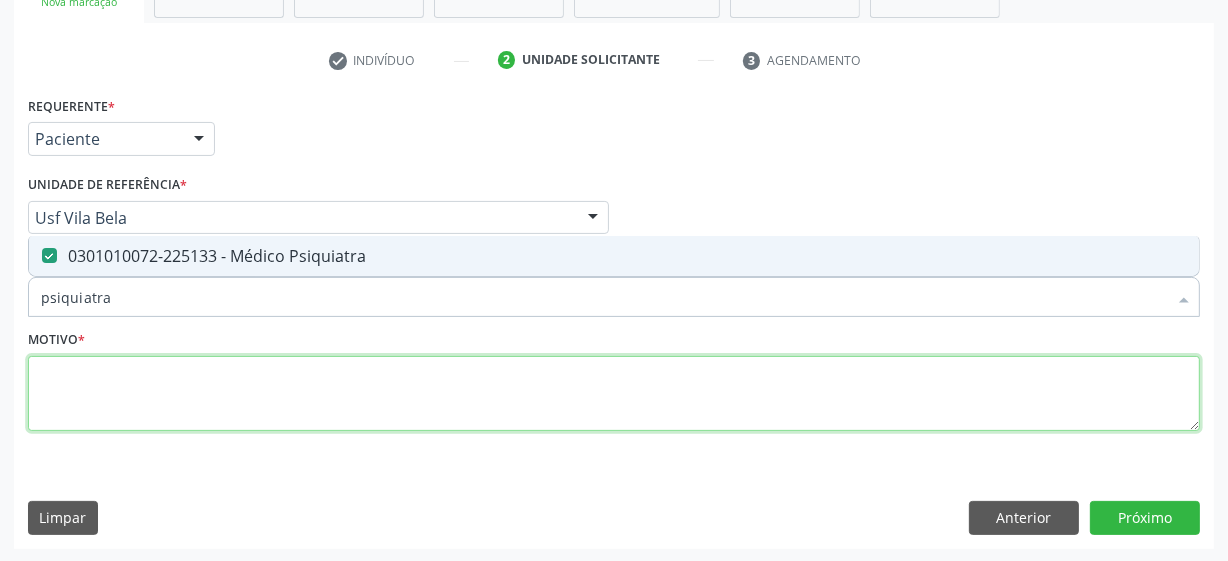 click at bounding box center (614, 394) 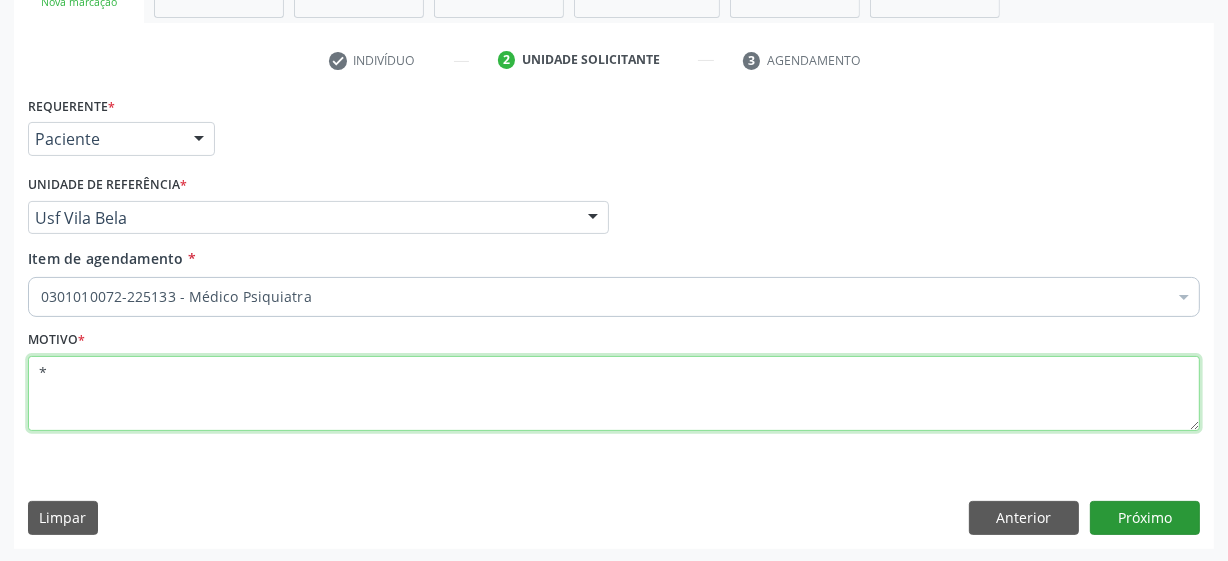type on "*" 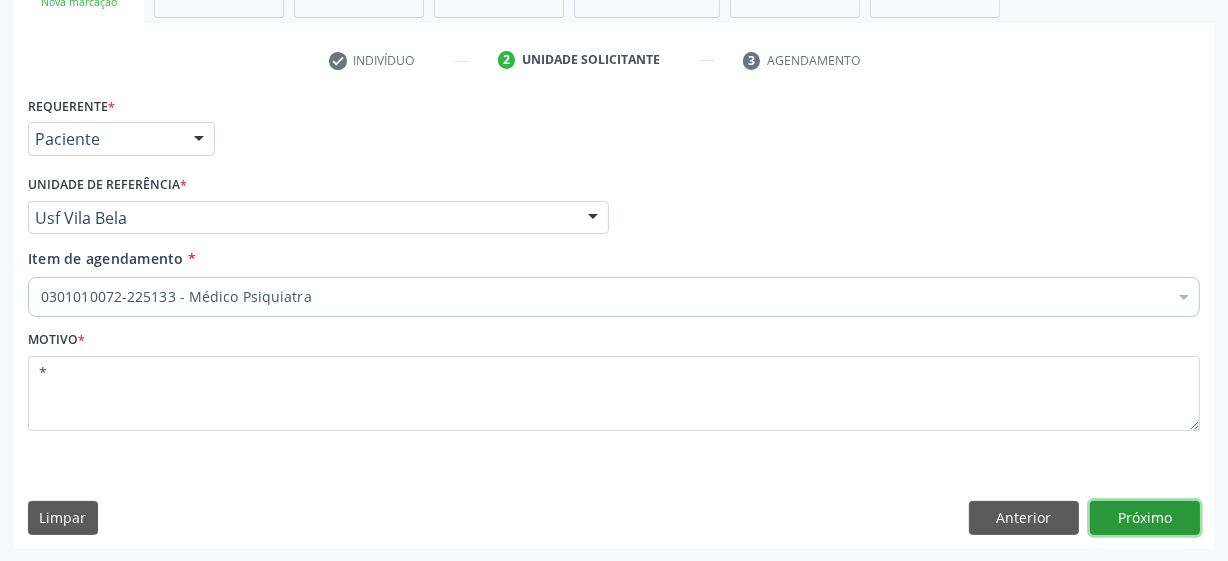 click on "Próximo" at bounding box center (1145, 518) 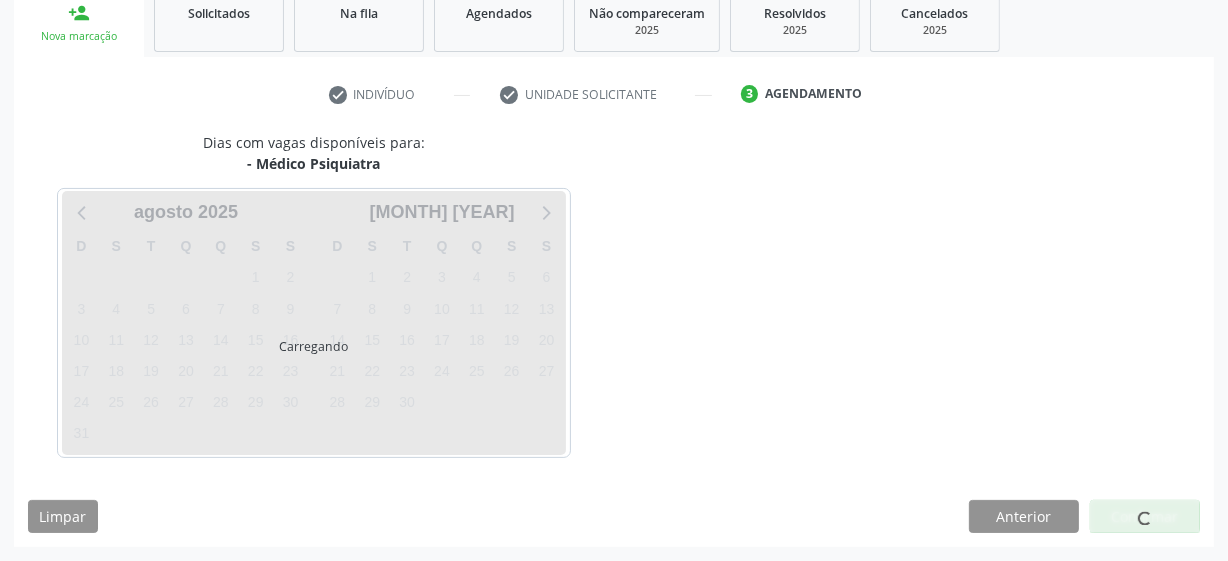 scroll, scrollTop: 308, scrollLeft: 0, axis: vertical 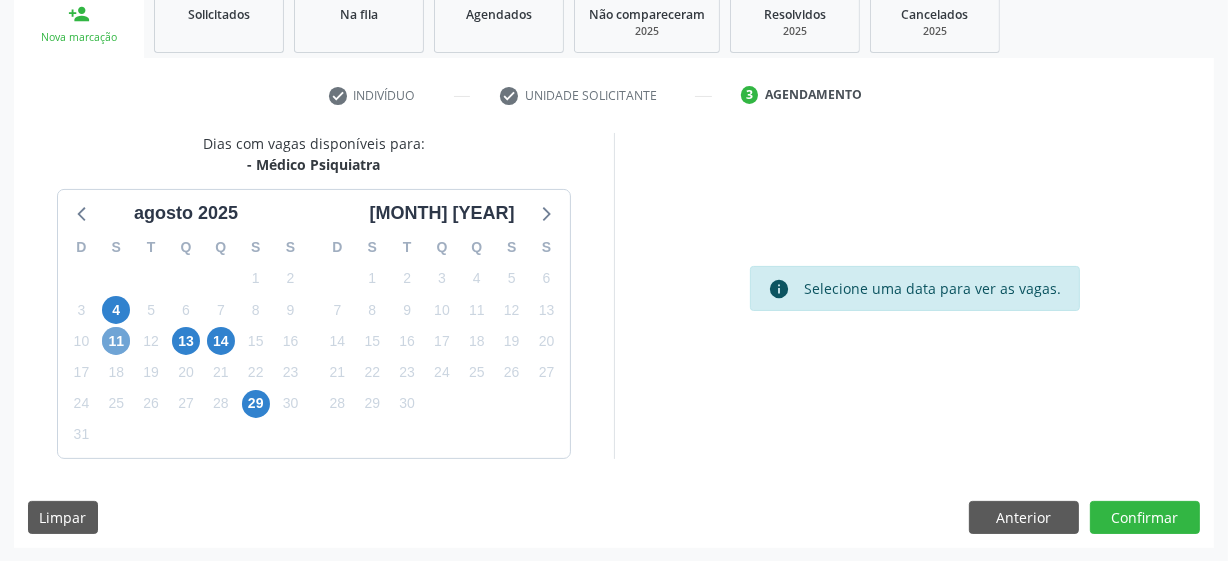 click on "11" at bounding box center [116, 341] 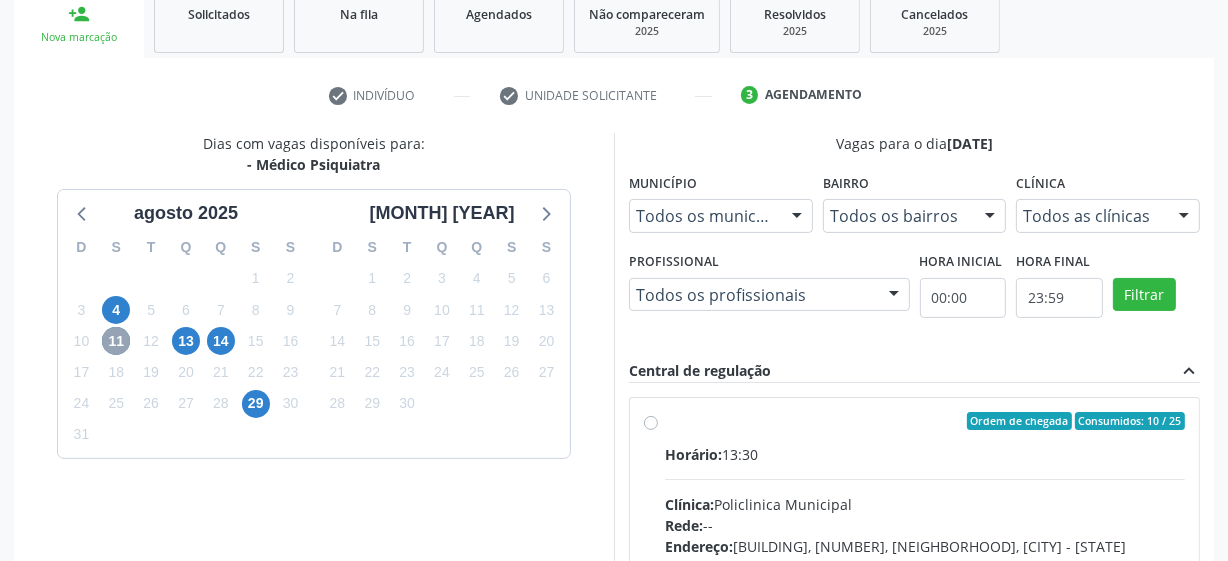 scroll, scrollTop: 399, scrollLeft: 0, axis: vertical 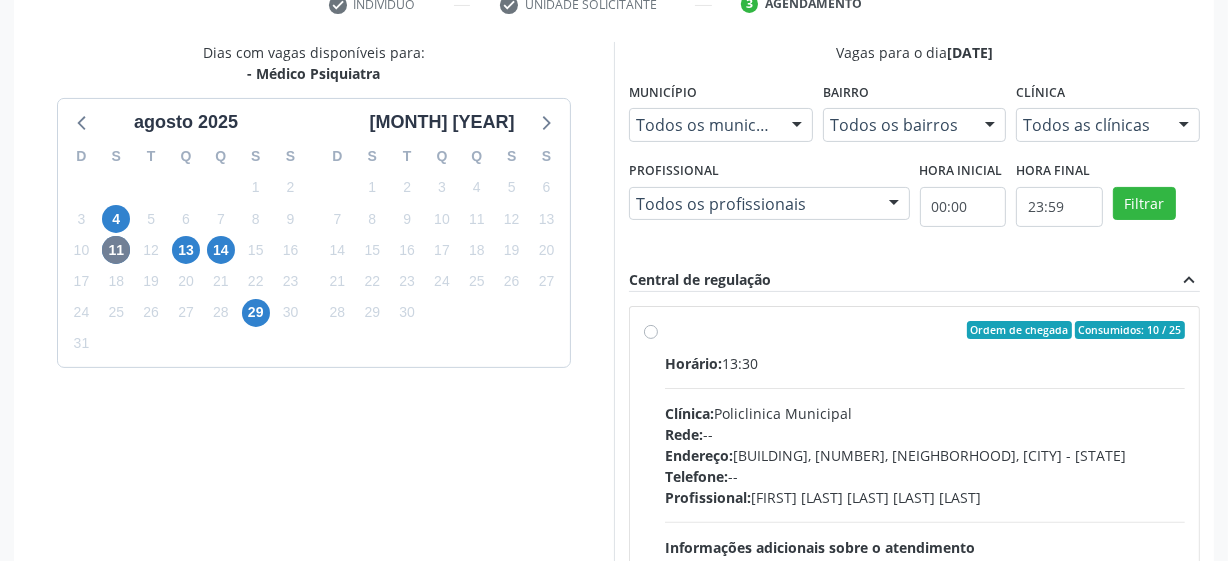 click on "Ordem de chegada
Consumidos: 10 / 25
Horário:   13:30
Clínica:  Policlinica Municipal
Rede:
--
Endereço:   Predio, nº S/N, Ipsep, Serra Talhada - PE
Telefone:   --
Profissional:
Djulian Diego Ribeiro do Carmo Canario
Informações adicionais sobre o atendimento
Idade de atendimento:
de 0 a 120 anos
Gênero(s) atendido(s):
Masculino e Feminino
Informações adicionais:
--" at bounding box center (925, 474) 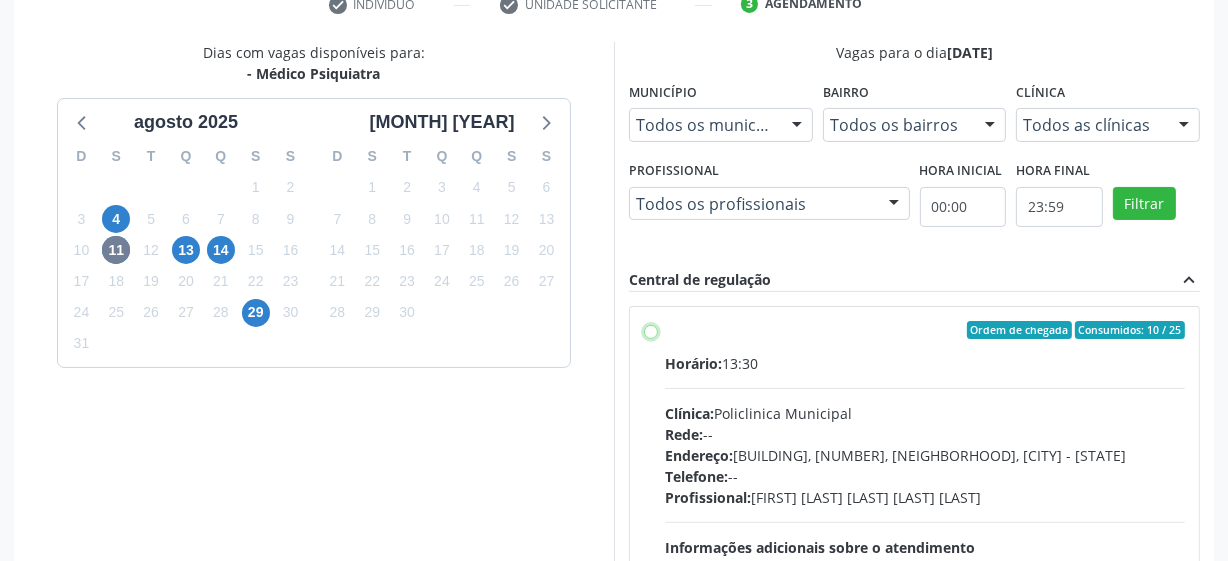click on "Ordem de chegada
Consumidos: 10 / 25
Horário:   13:30
Clínica:  Policlinica Municipal
Rede:
--
Endereço:   Predio, nº S/N, Ipsep, Serra Talhada - PE
Telefone:   --
Profissional:
Djulian Diego Ribeiro do Carmo Canario
Informações adicionais sobre o atendimento
Idade de atendimento:
de 0 a 120 anos
Gênero(s) atendido(s):
Masculino e Feminino
Informações adicionais:
--" at bounding box center [651, 330] 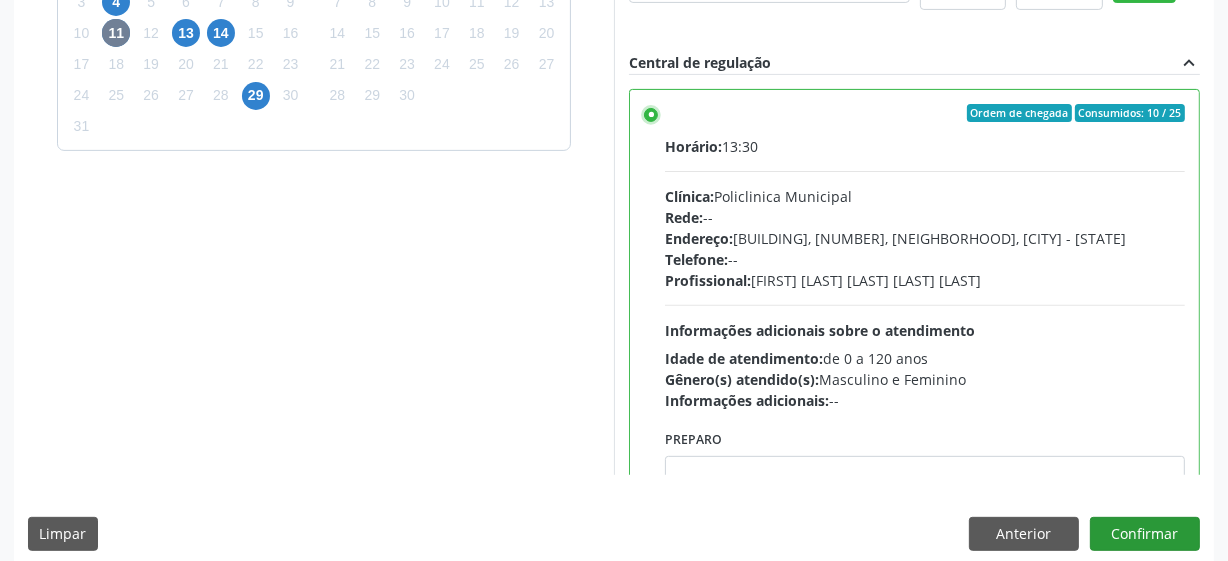 scroll, scrollTop: 632, scrollLeft: 0, axis: vertical 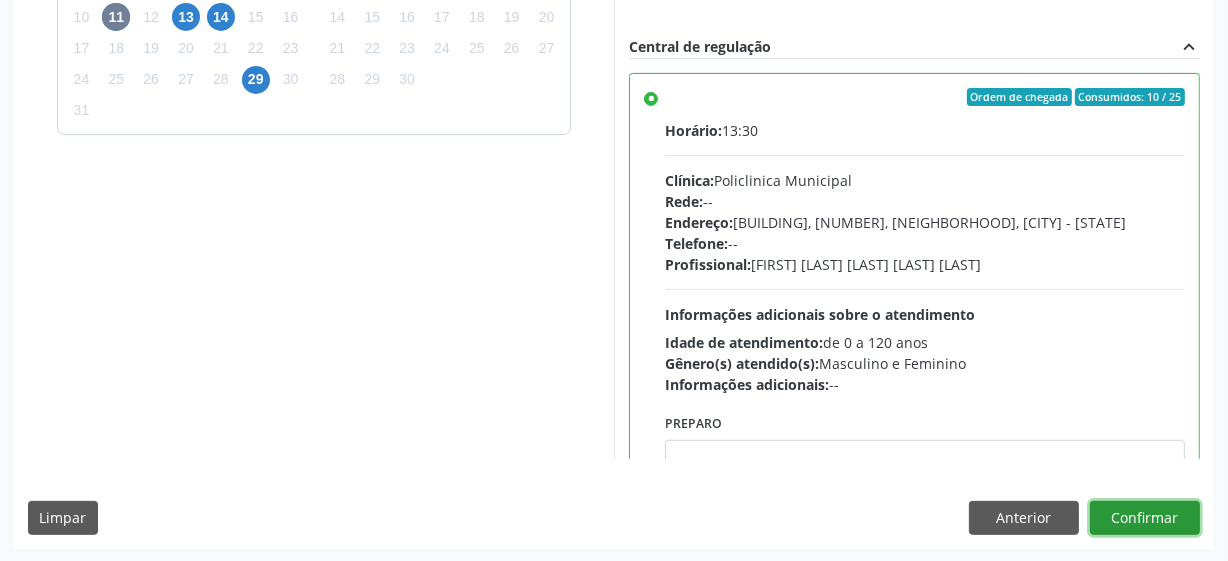 click on "Confirmar" at bounding box center (1145, 518) 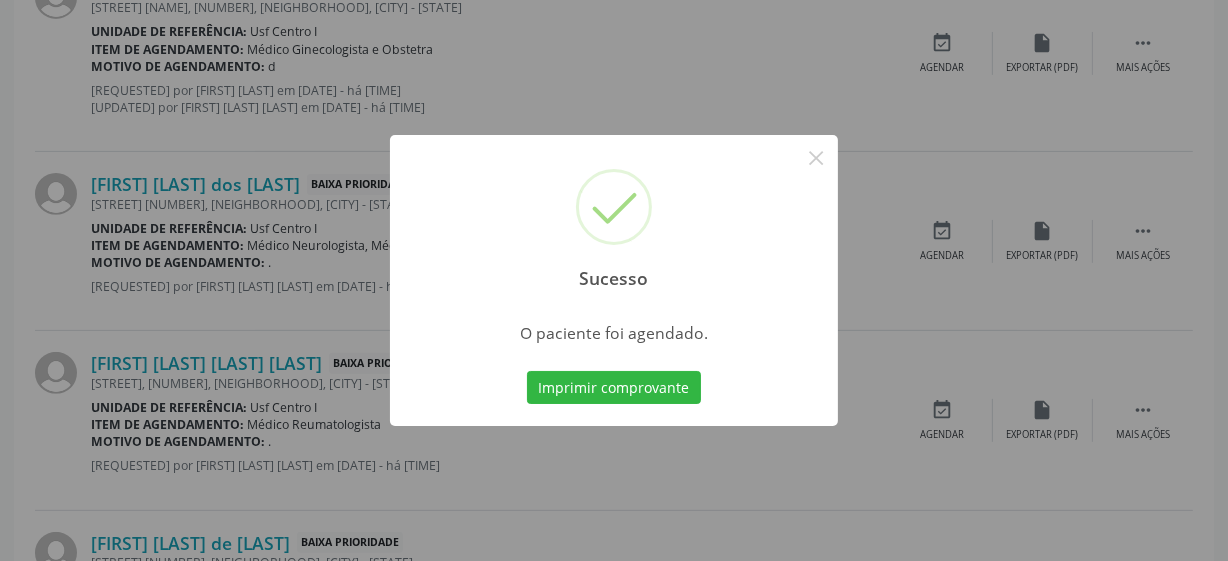 scroll, scrollTop: 105, scrollLeft: 0, axis: vertical 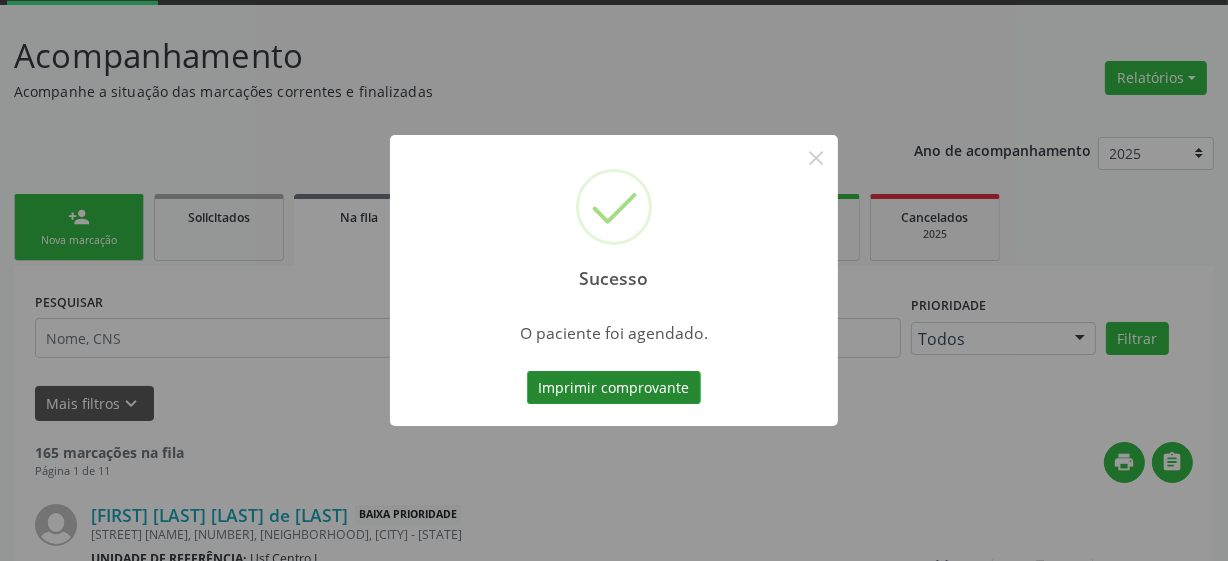 click on "Imprimir comprovante" at bounding box center [614, 388] 